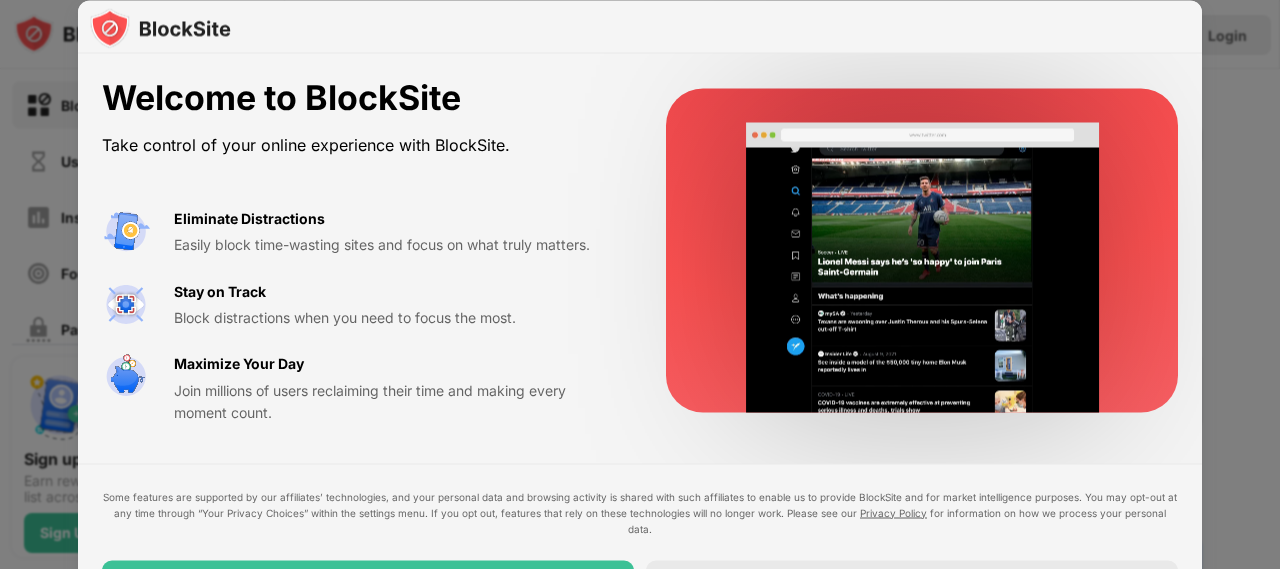 scroll, scrollTop: 0, scrollLeft: 0, axis: both 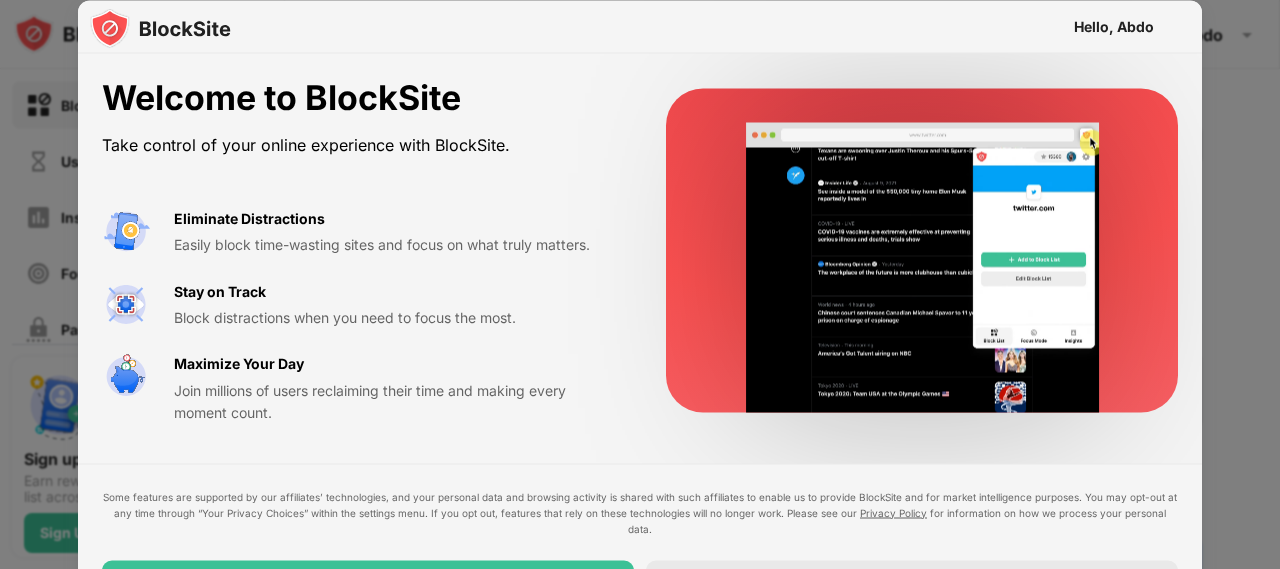 drag, startPoint x: 1157, startPoint y: 26, endPoint x: 1030, endPoint y: 61, distance: 131.73459 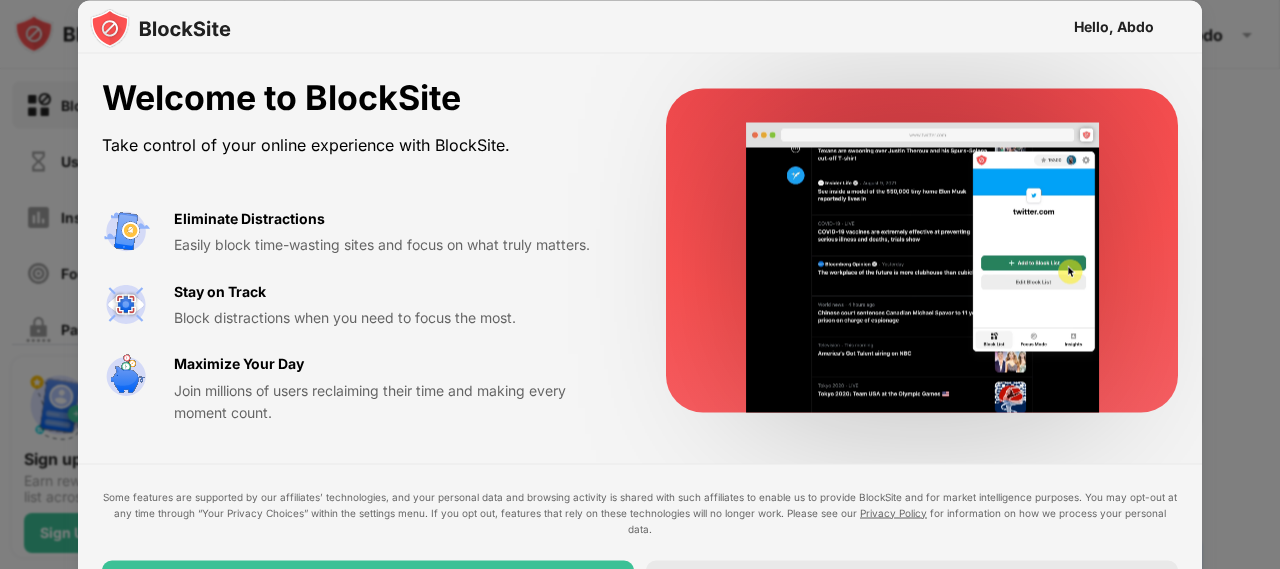 click on "Hello, Abdo Welcome to BlockSite Take control of your online experience with BlockSite. Eliminate Distractions Easily block time-wasting sites and focus on what truly matters. Stay on Track Block distractions when you need to focus the most. Maximize Your Day Join millions of users reclaiming their time and making every moment count. Some features are supported by our affiliates’ technologies, and your personal data and browsing activity is shared with such affiliates to enable us to provide BlockSite and for market intelligence purposes. You may opt-out at any time through “Your Privacy Choices” within the settings menu. If you opt out, features that rely on these technologies will no longer work. Please see our   Privacy Policy   for information on how we process your personal data. I Accept Maybe Later" at bounding box center (640, 320) 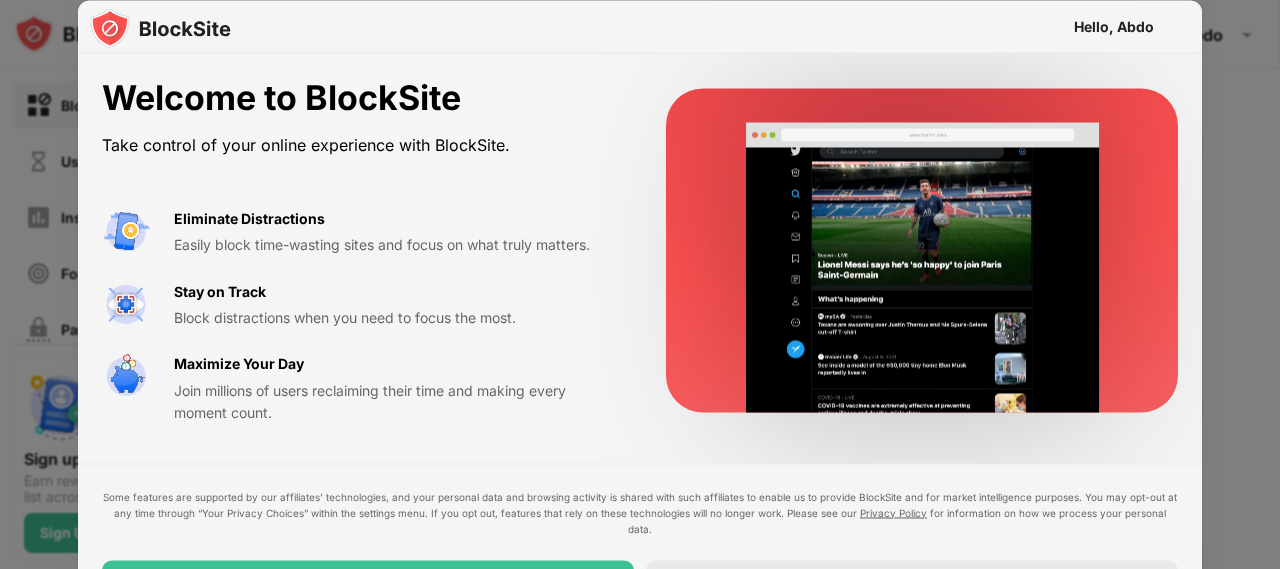 drag, startPoint x: 282, startPoint y: 43, endPoint x: 461, endPoint y: 169, distance: 218.89952 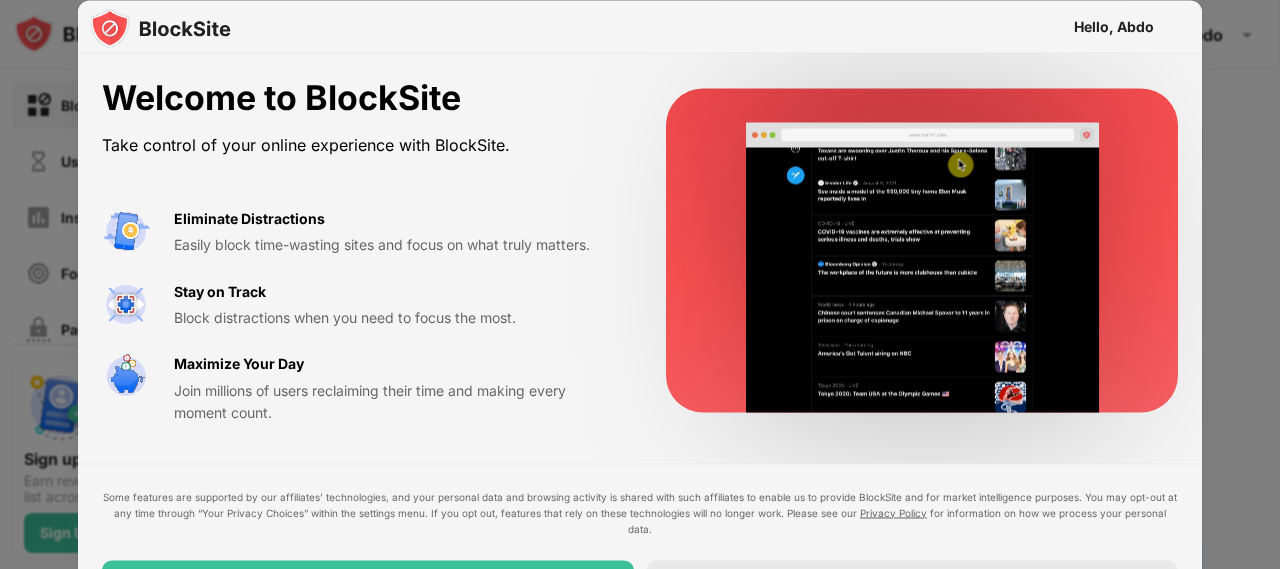 click on "Hello, Abdo" at bounding box center [640, 27] 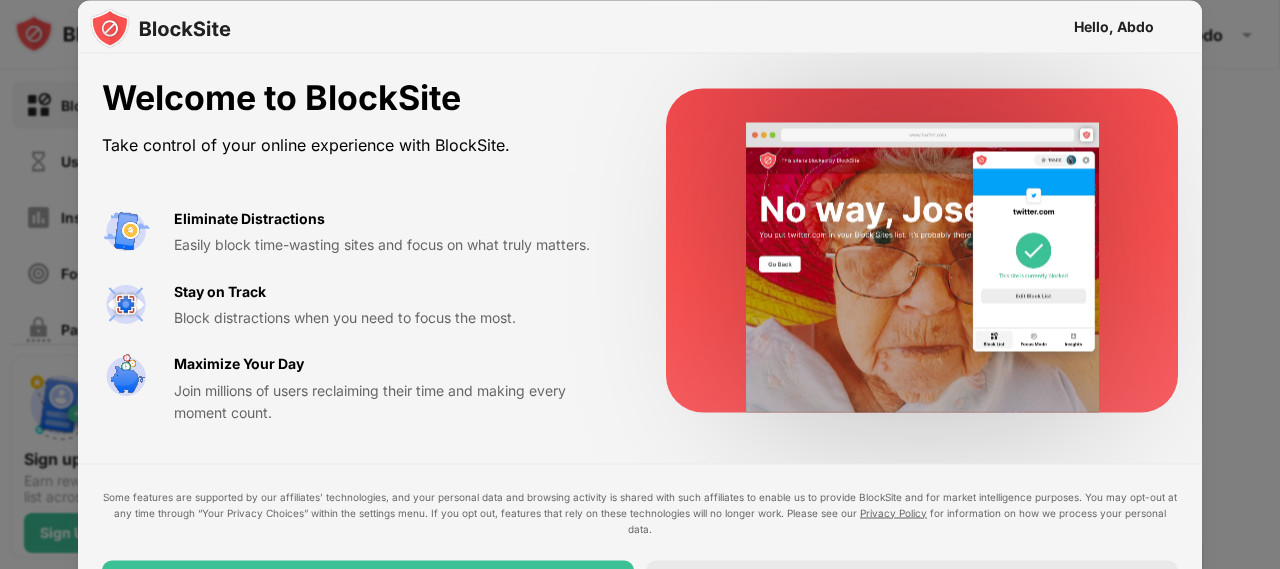 click on "Some features are supported by our affiliates’ technologies, and your personal data and browsing activity is shared with such affiliates to enable us to provide BlockSite and for market intelligence purposes. You may opt-out at any time through “Your Privacy Choices” within the settings menu. If you opt out, features that rely on these technologies will no longer work. Please see our   Privacy Policy   for information on how we process your personal data. I Accept Maybe Later" at bounding box center [640, 552] 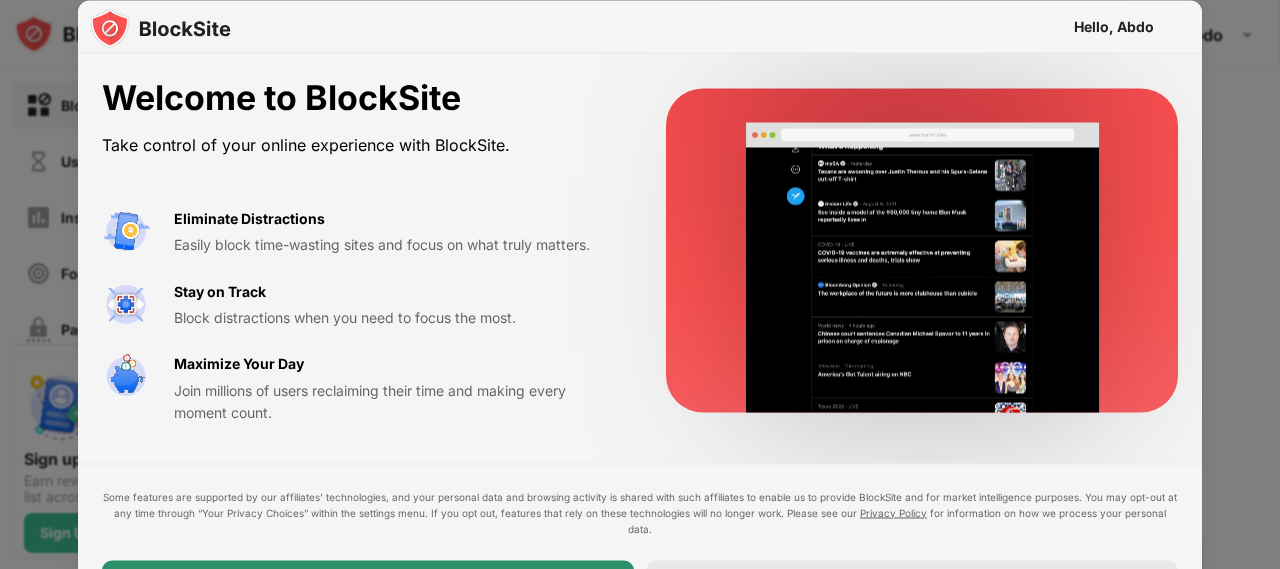 click on "I Accept" at bounding box center [368, 588] 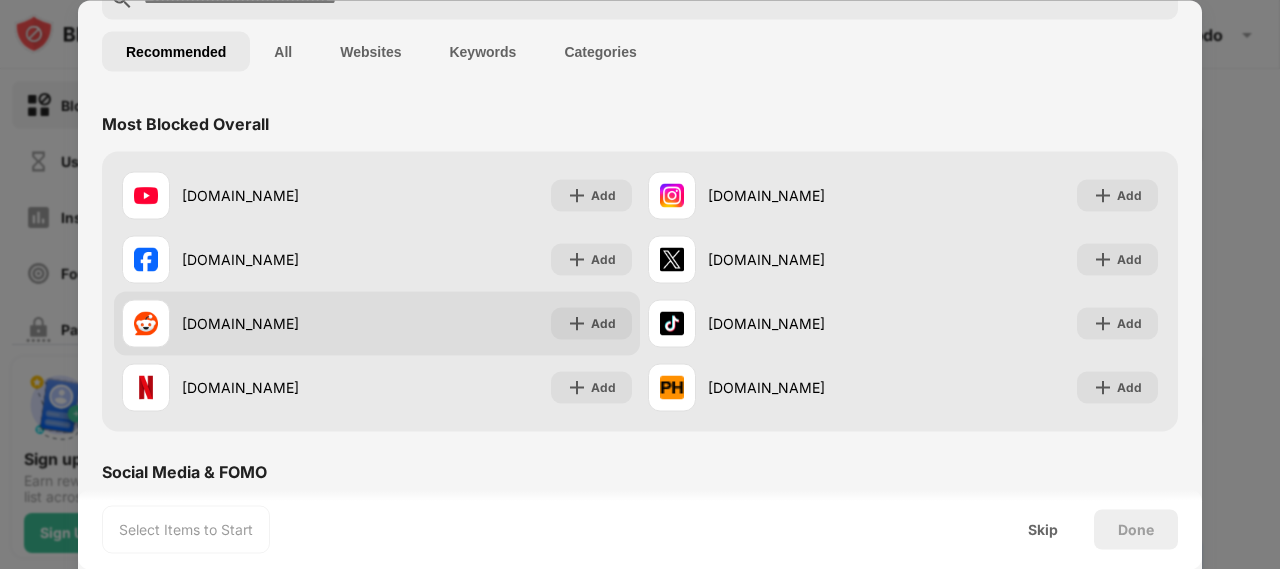 scroll, scrollTop: 0, scrollLeft: 0, axis: both 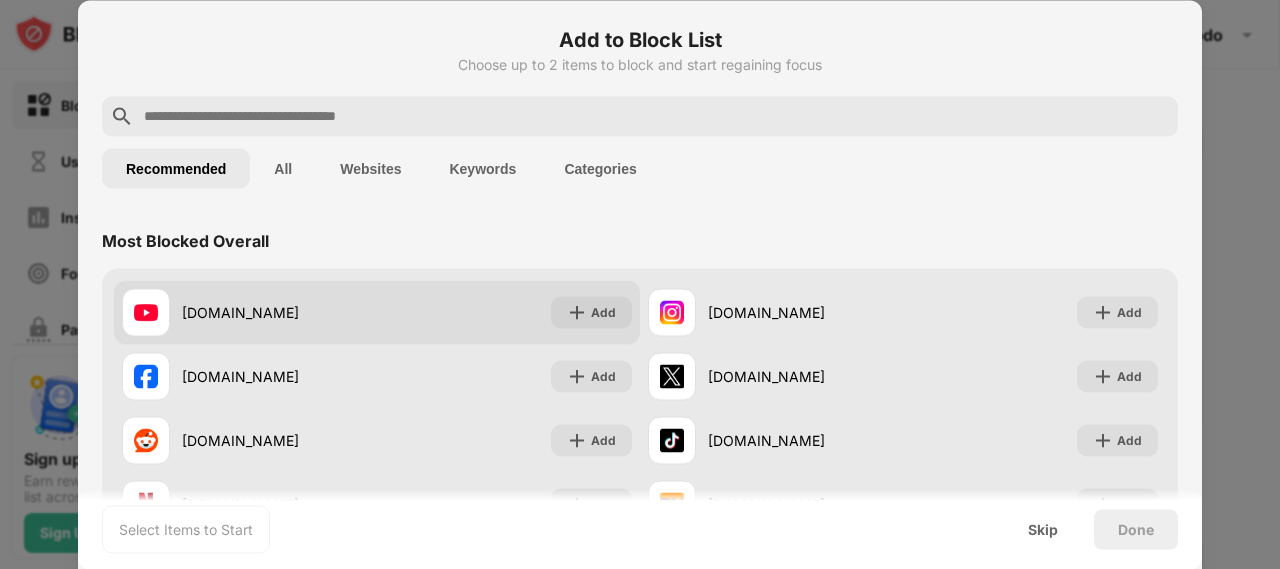 click on "youtube.com" at bounding box center (249, 312) 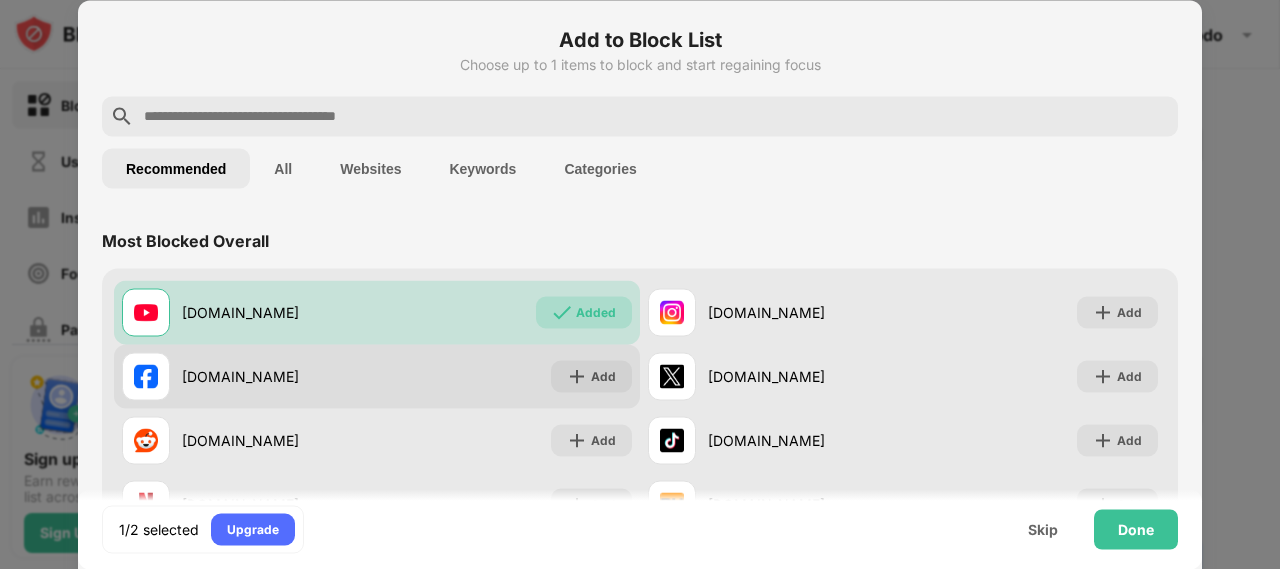click on "facebook.com" at bounding box center (279, 376) 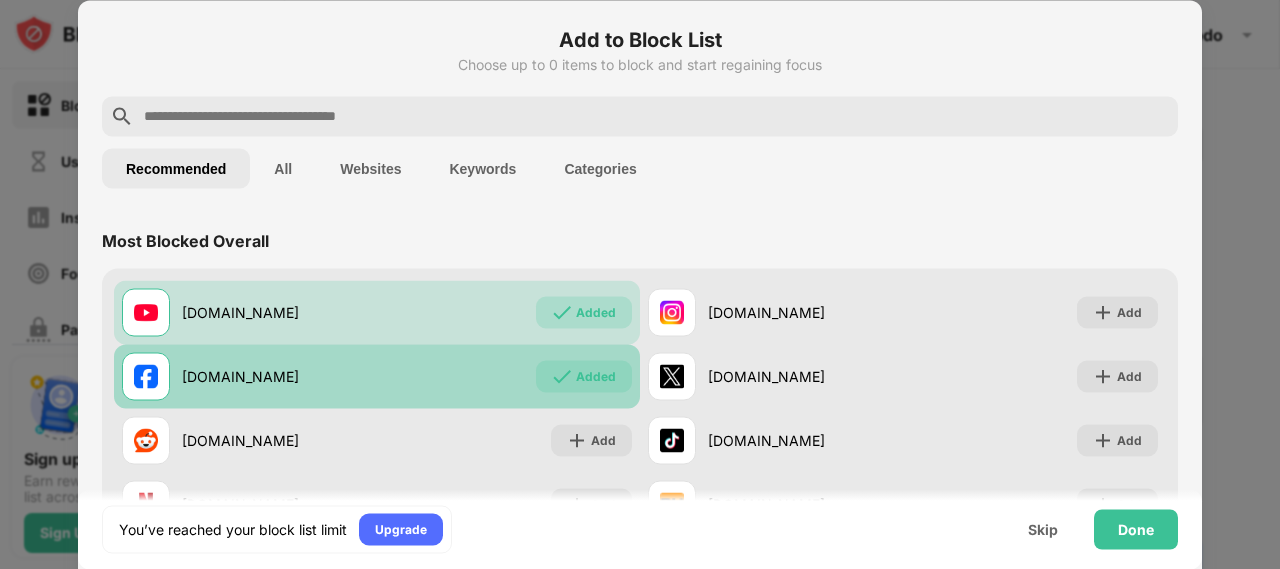 scroll, scrollTop: 100, scrollLeft: 0, axis: vertical 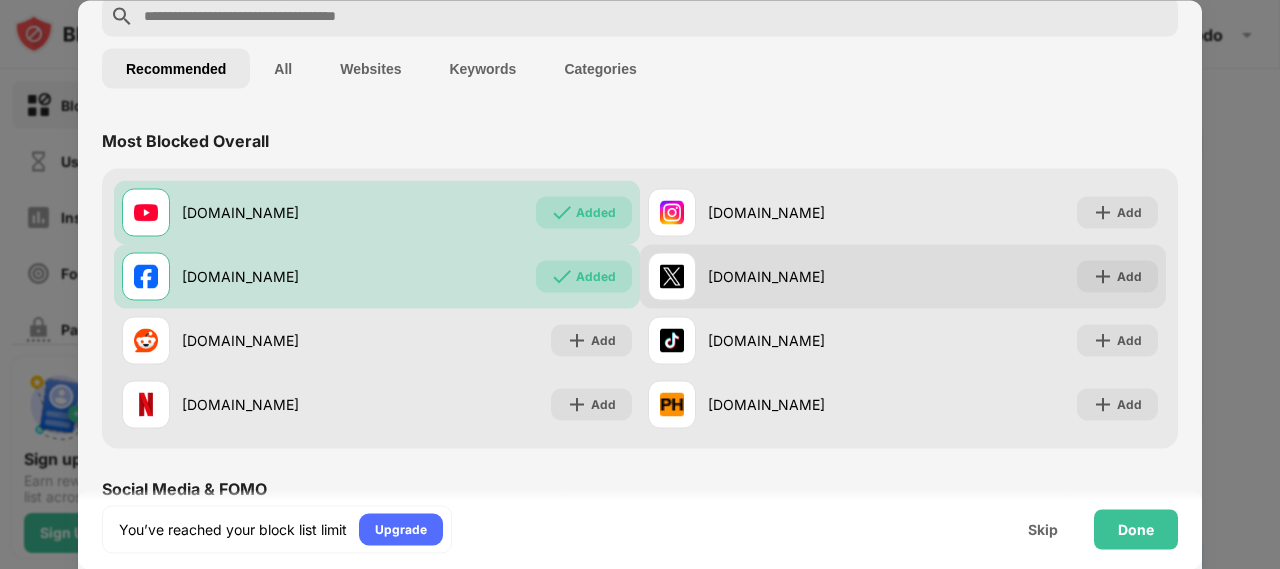 click on "x.com" at bounding box center [775, 276] 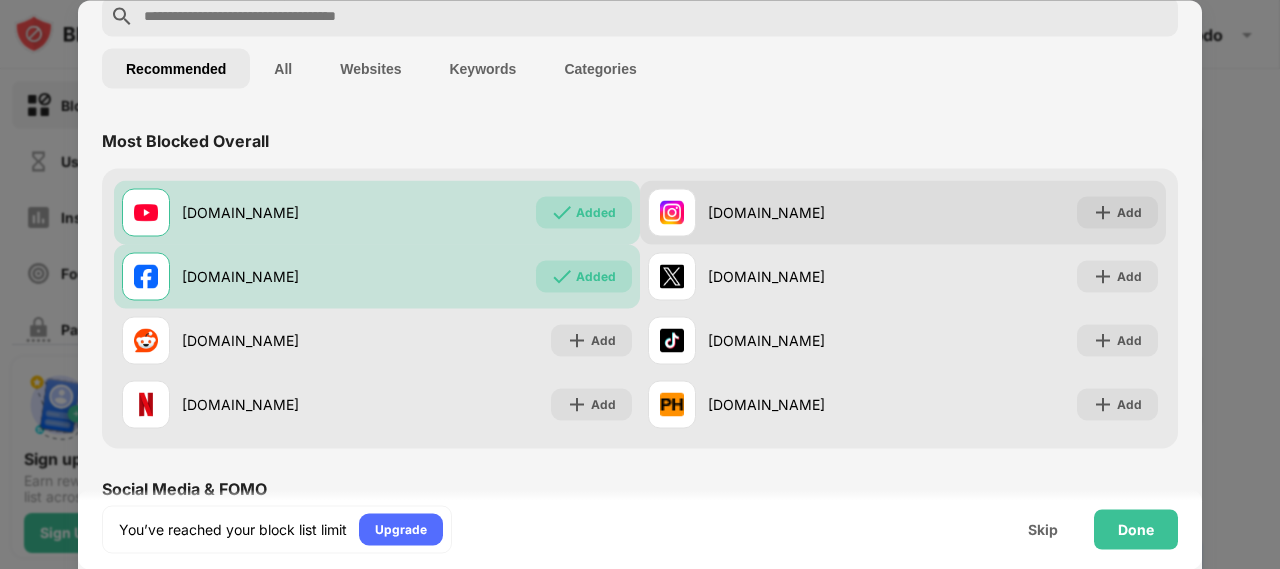 click on "instagram.com" at bounding box center (775, 212) 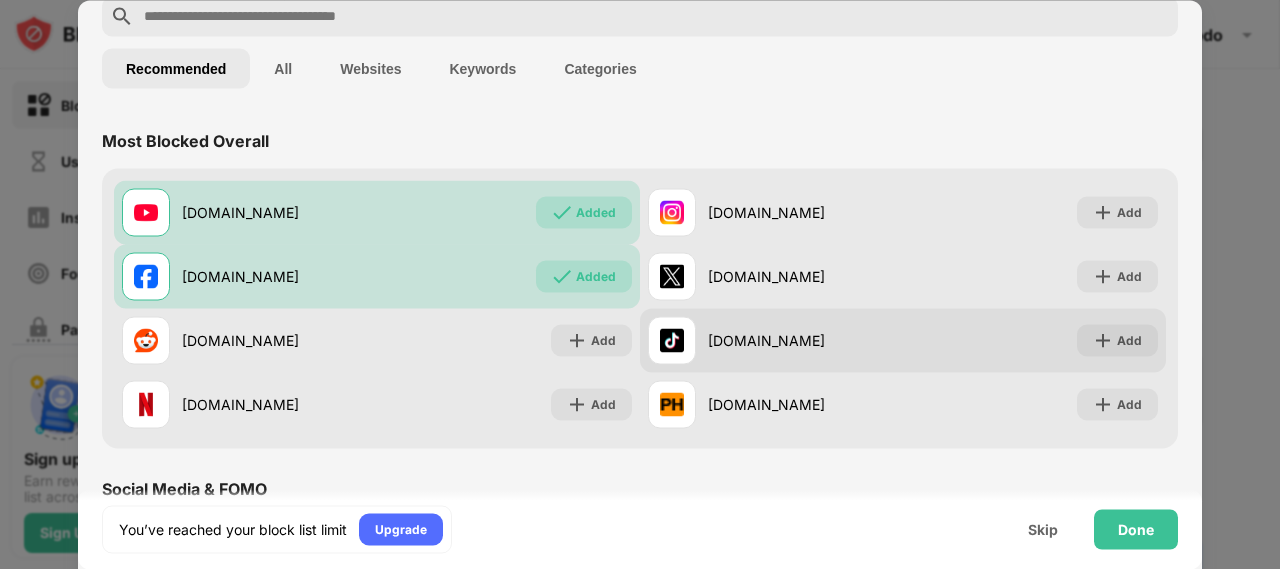 click on "tiktok.com" at bounding box center [805, 340] 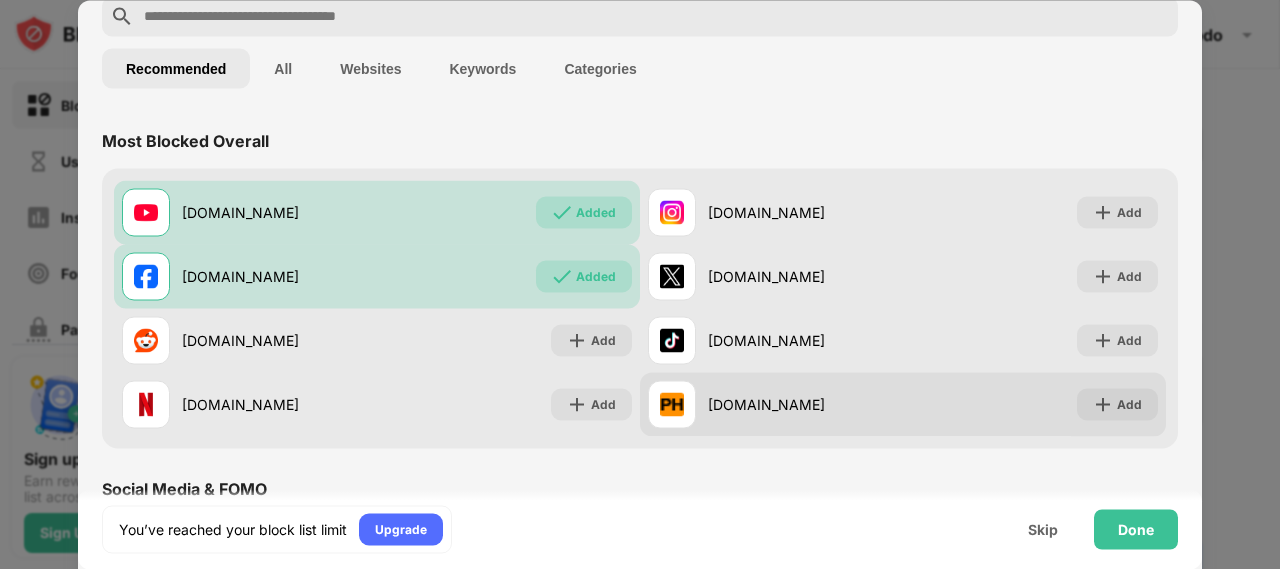 click on "pornhub.com" at bounding box center (775, 404) 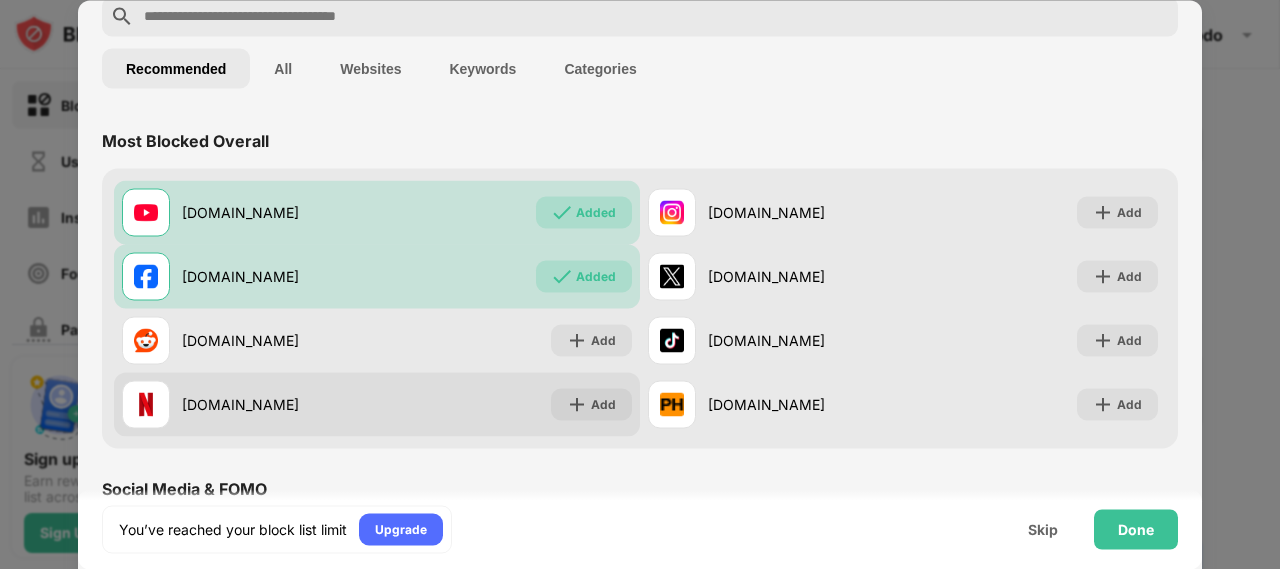 click on "Add" at bounding box center (591, 404) 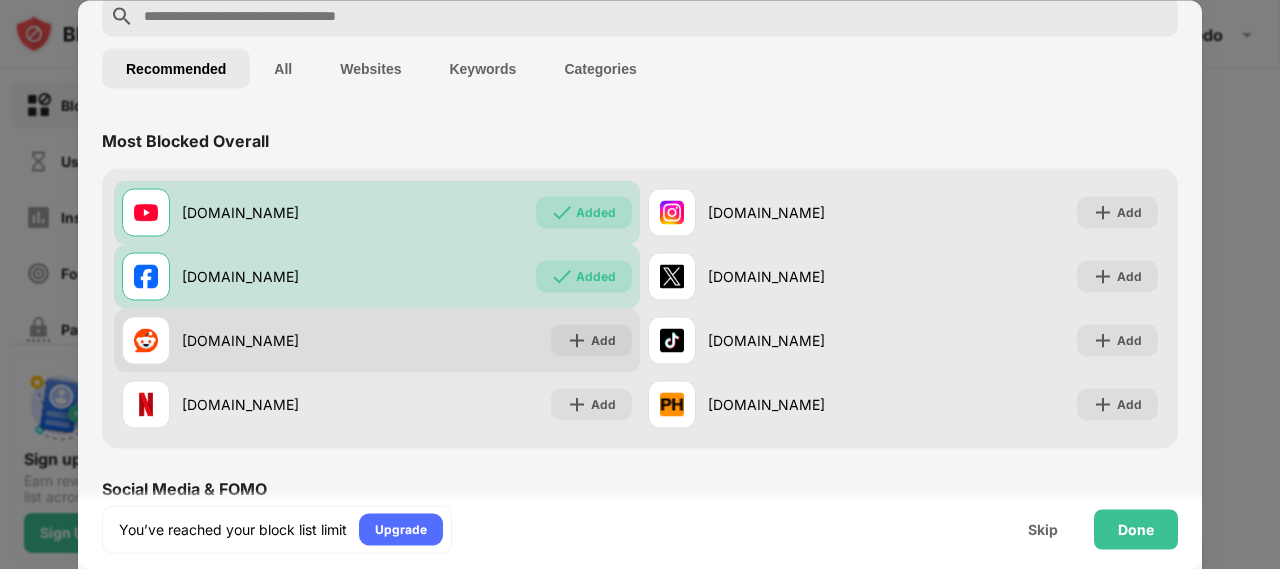 click on "reddit.com Add" at bounding box center [377, 340] 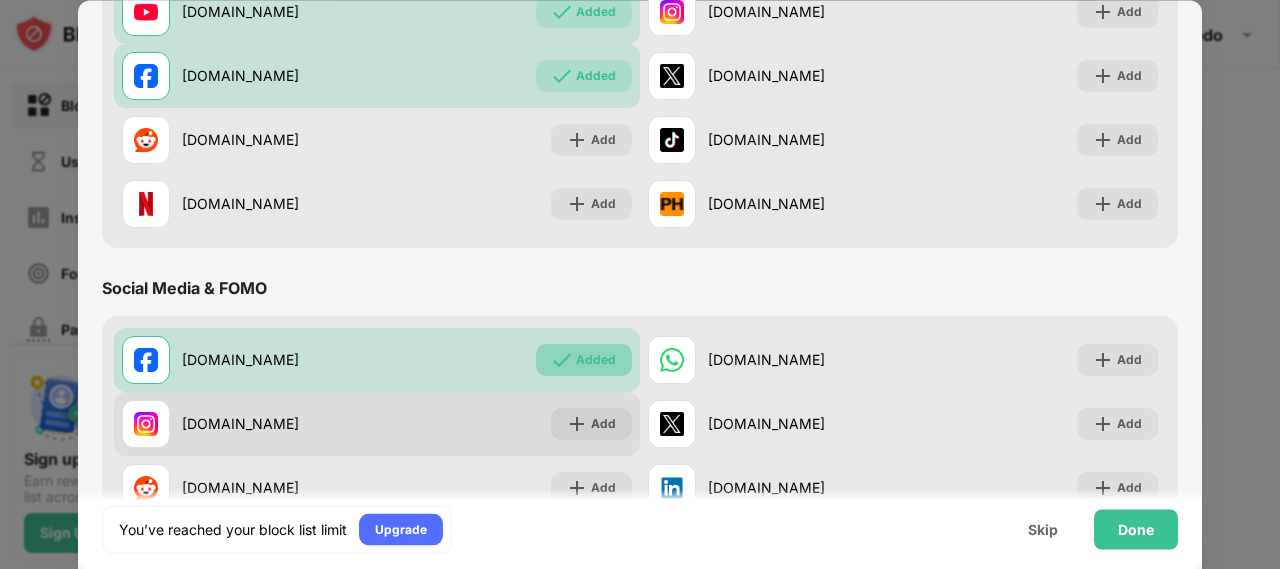 scroll, scrollTop: 400, scrollLeft: 0, axis: vertical 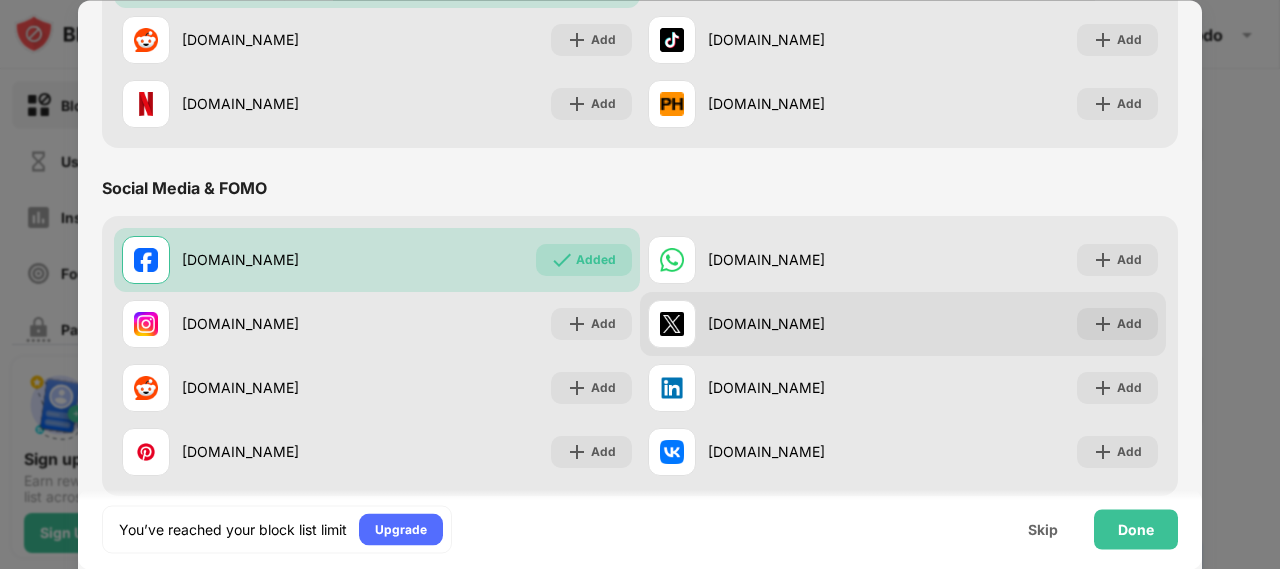 click on "x.com" at bounding box center (805, 324) 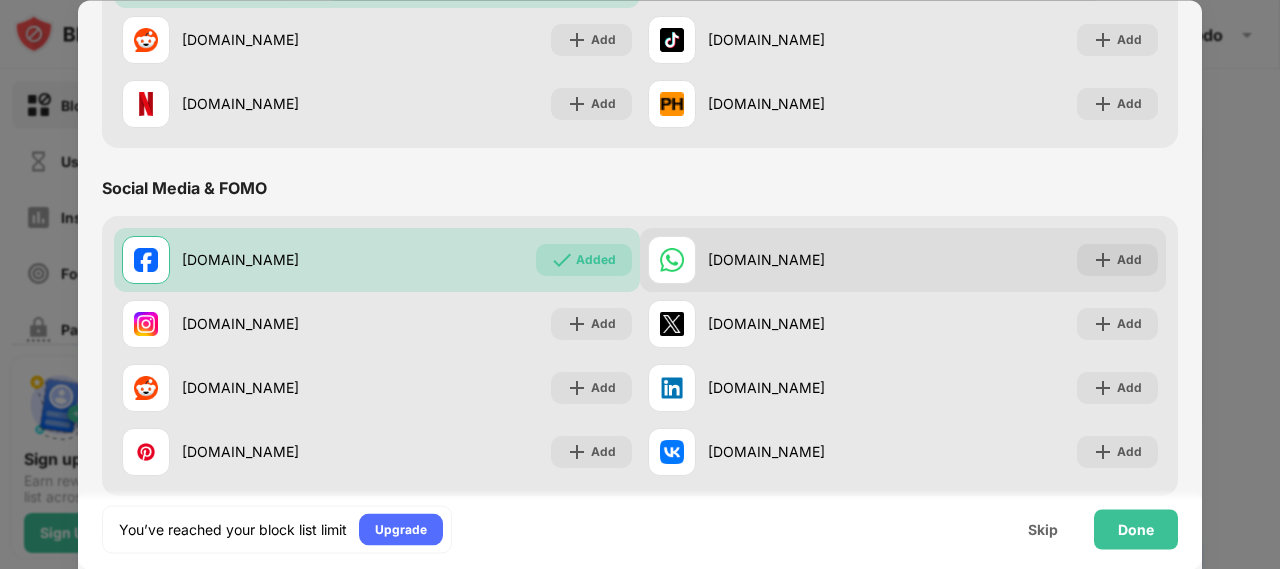 click on "whatsapp.com" at bounding box center (805, 260) 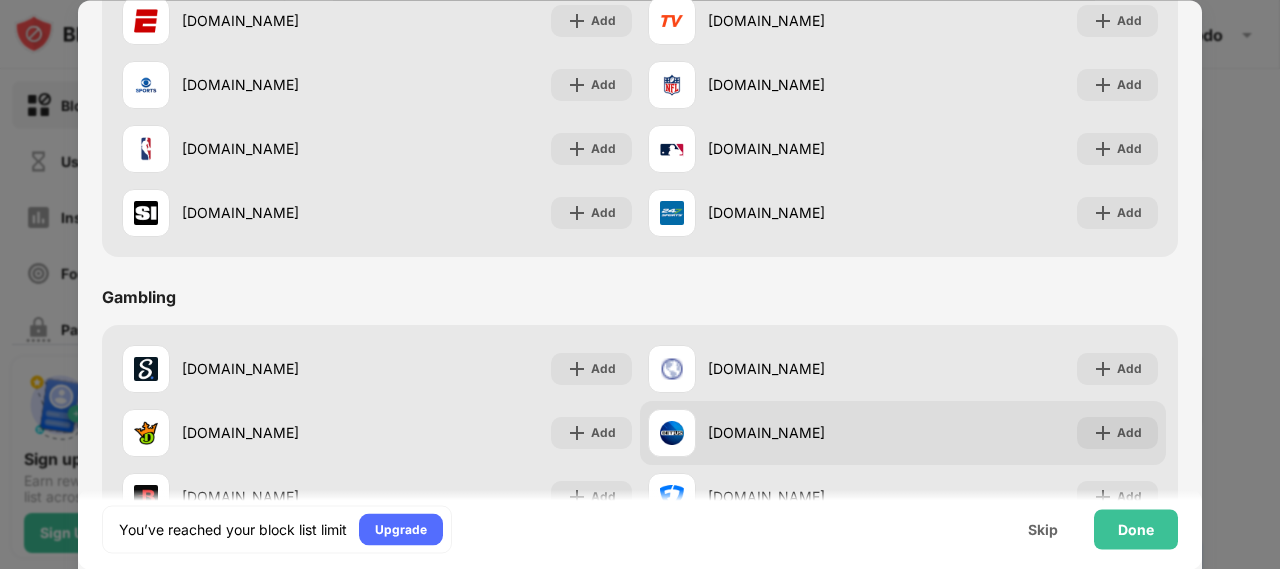 scroll, scrollTop: 1700, scrollLeft: 0, axis: vertical 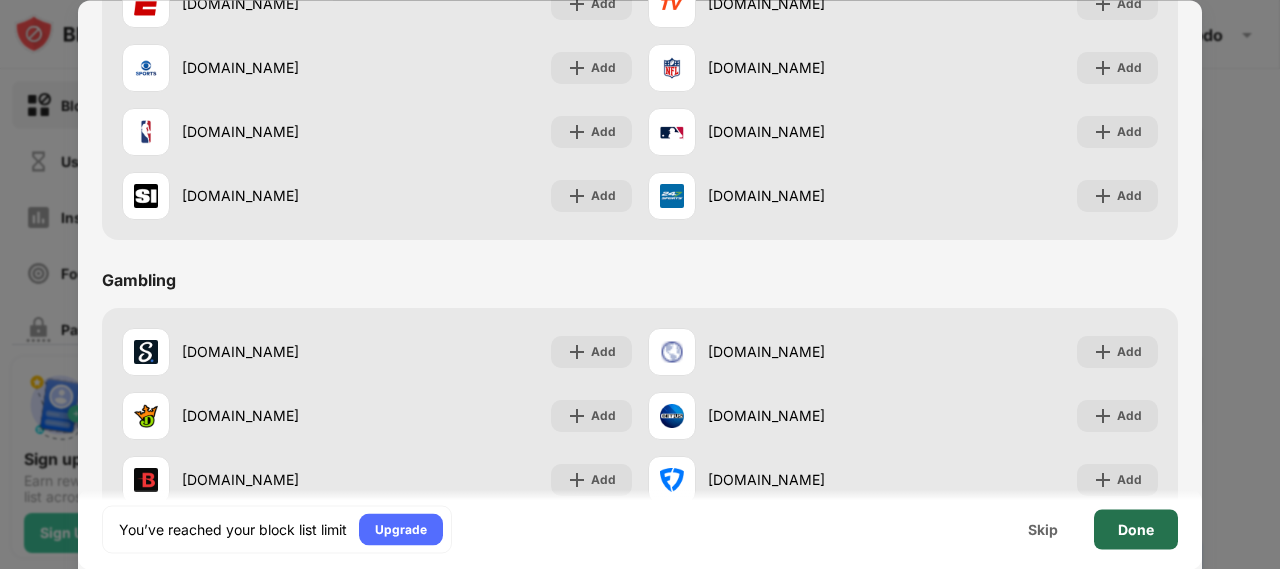 click on "Done" at bounding box center (1136, 529) 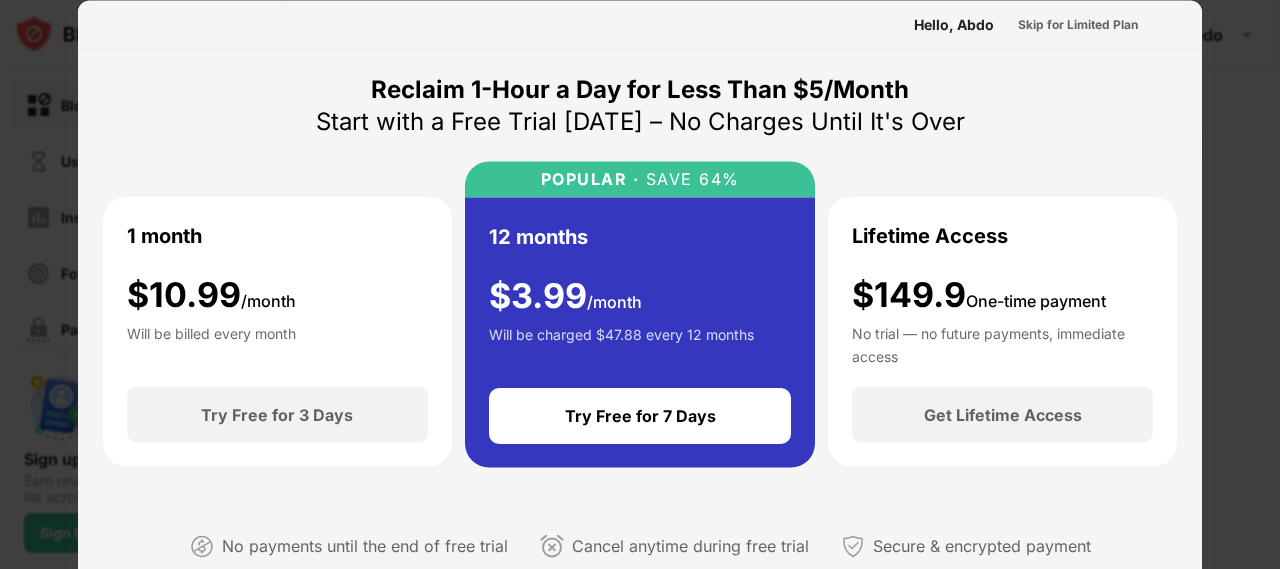 click on "Hello, Abdo" at bounding box center (954, 24) 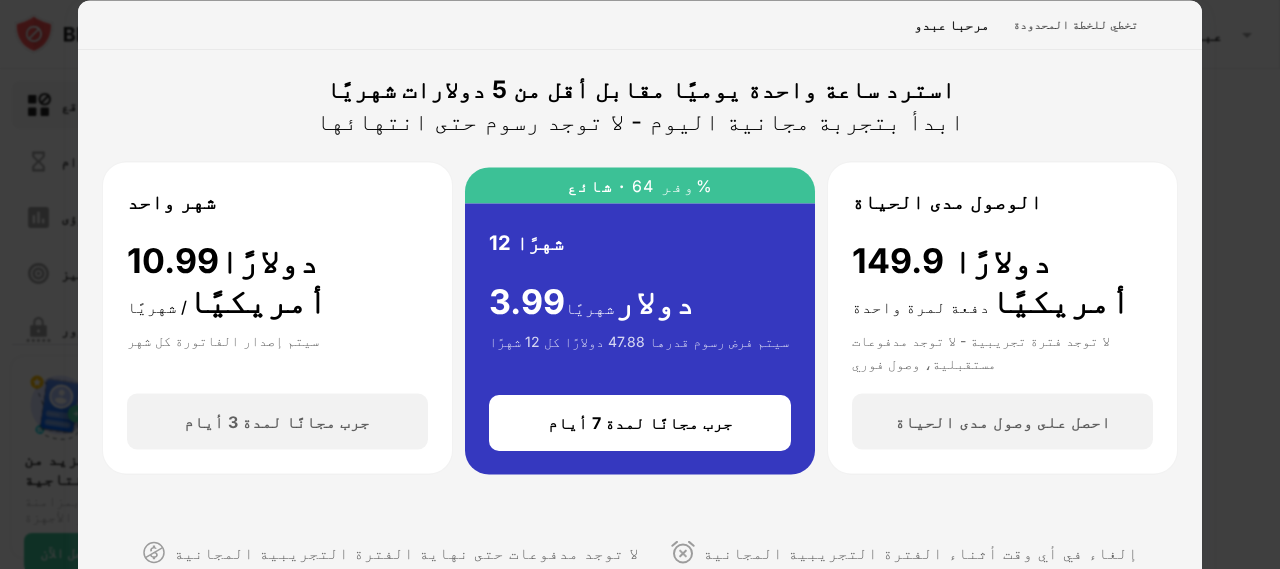 click on "استرد ساعة واحدة يوميًا مقابل أقل من 5 دولارات شهريًا ابدأ بتجربة مجانية اليوم - لا توجد رسوم حتى انتهائها شهر واحد 10.99  دولارًا أمريكيًا  / شهريًا سيتم إصدار الفاتورة كل شهر جرب مجانًا لمدة 3 أيام شائع ·   وفر 64% 12 شهرًا 3.99  دولار  شهريًا سيتم فرض رسوم قدرها 47.88 دولارًا كل 12 شهرًا جرب مجانًا لمدة 7 أيام الوصول مدى الحياة 149.9 دولارًا أمريكيًا  دفعة لمرة واحدة لا توجد فترة تجريبية - لا توجد مدفوعات مستقبلية، وصول فوري احصل على وصول مدى الحياة لا توجد مدفوعات حتى نهاية الفترة التجريبية المجانية إلغاء في أي وقت أثناء الفترة التجريبية المجانية دفع آمن ومشفر" at bounding box center (640, 358) 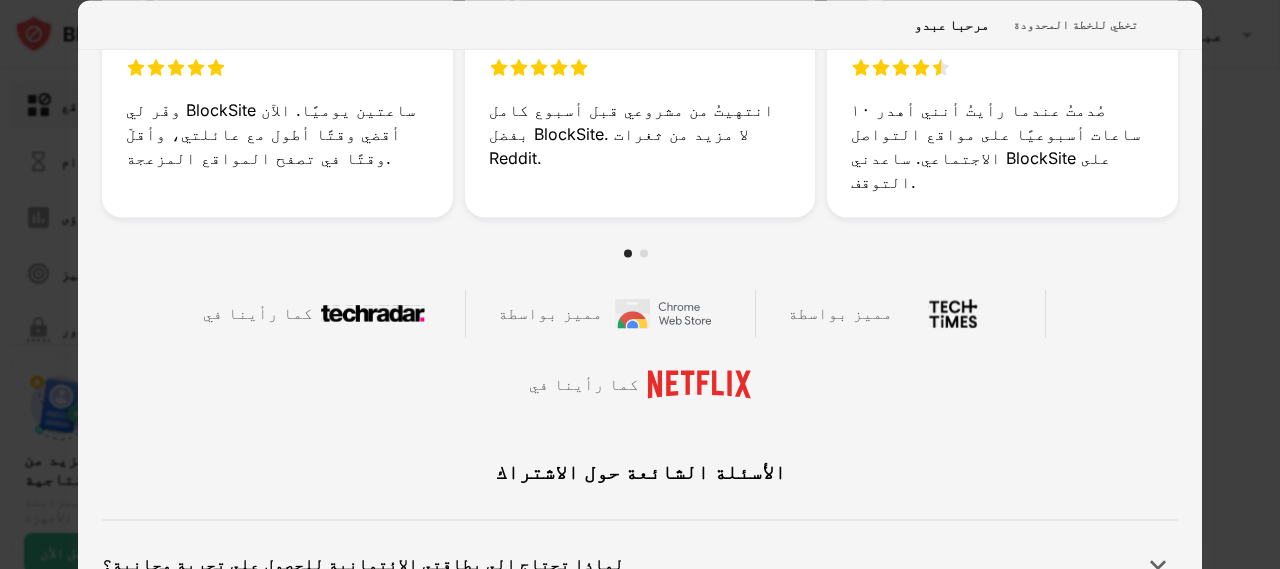 scroll, scrollTop: 762, scrollLeft: 0, axis: vertical 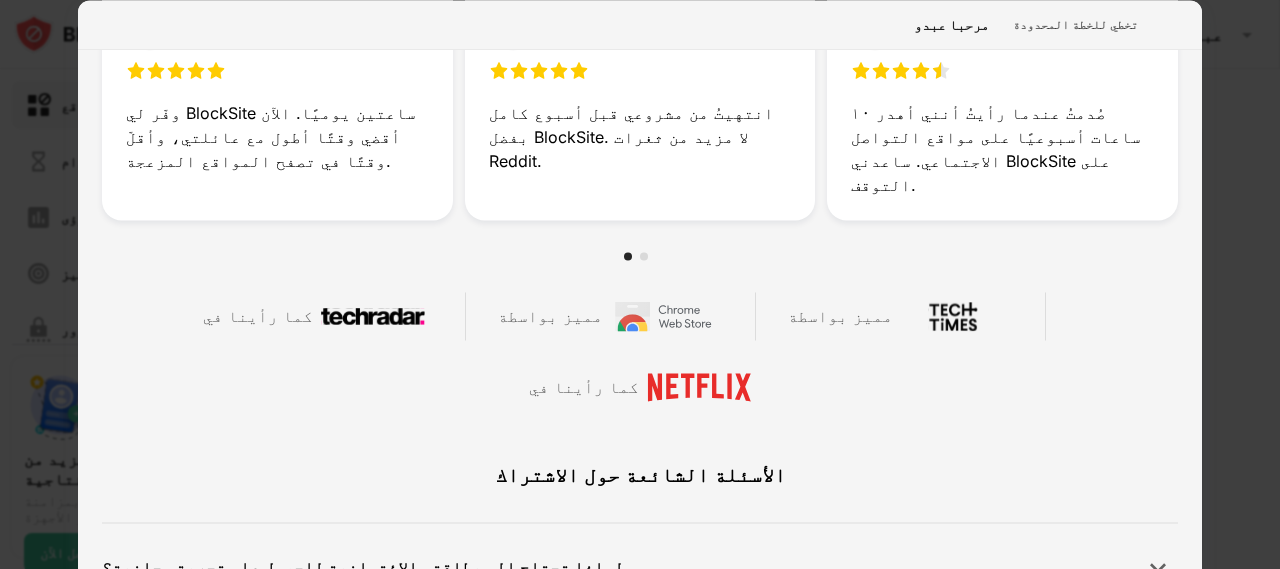 click on "لماذا تحتاج إلى بطاقتي الائتمانية للحصول على تجربة مجانية؟" at bounding box center (640, 567) 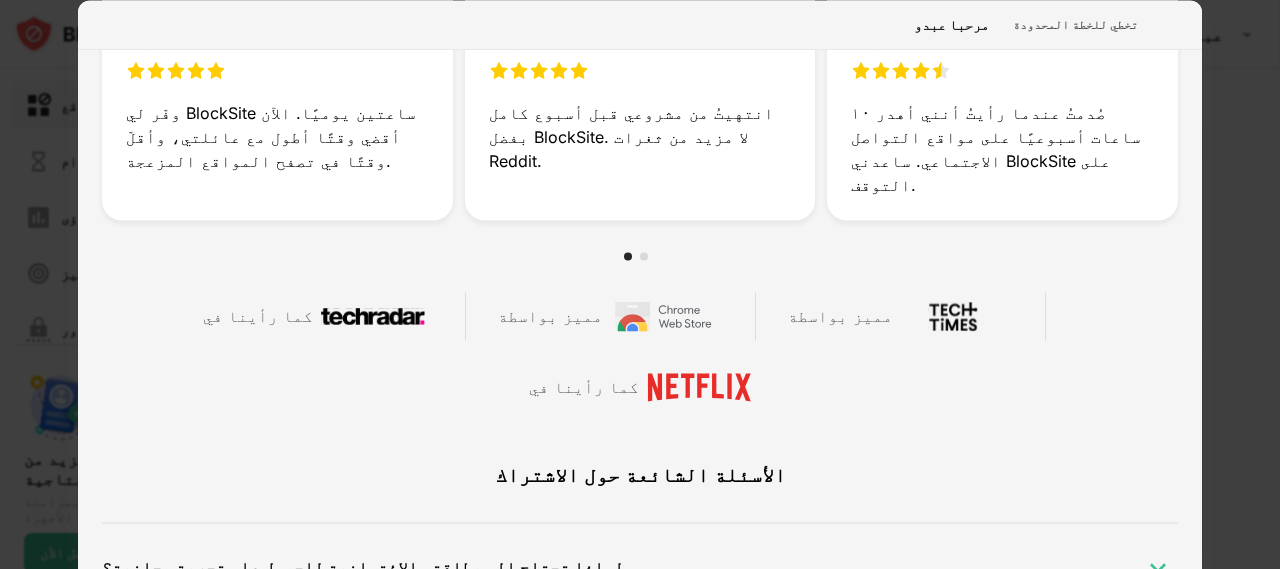 click at bounding box center (1158, 567) 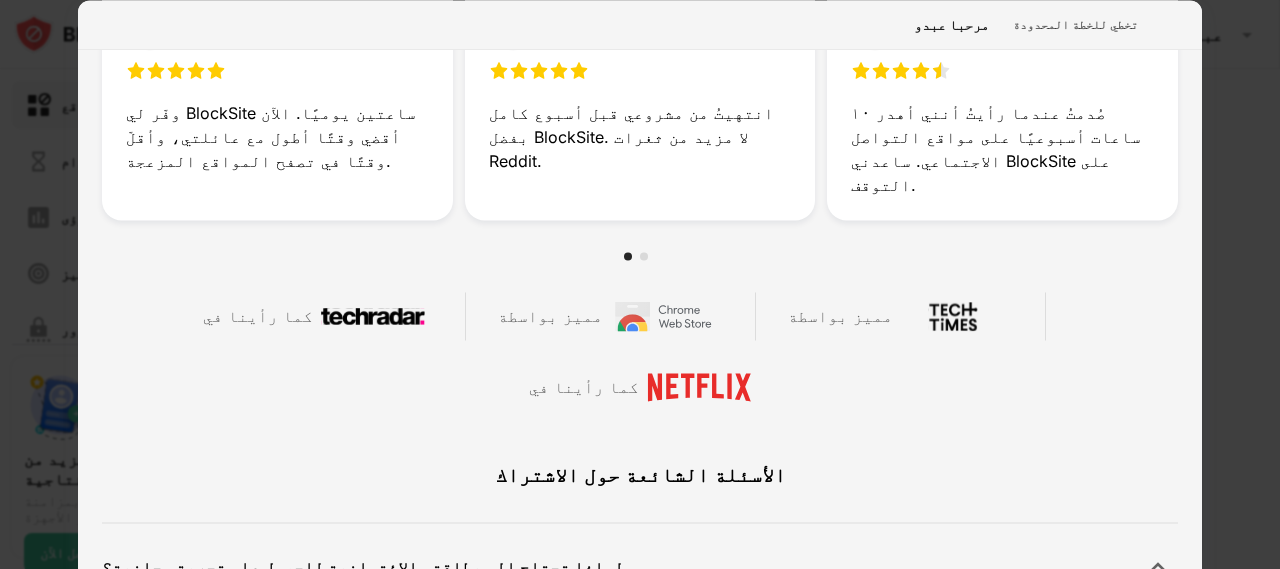 scroll, scrollTop: 862, scrollLeft: 0, axis: vertical 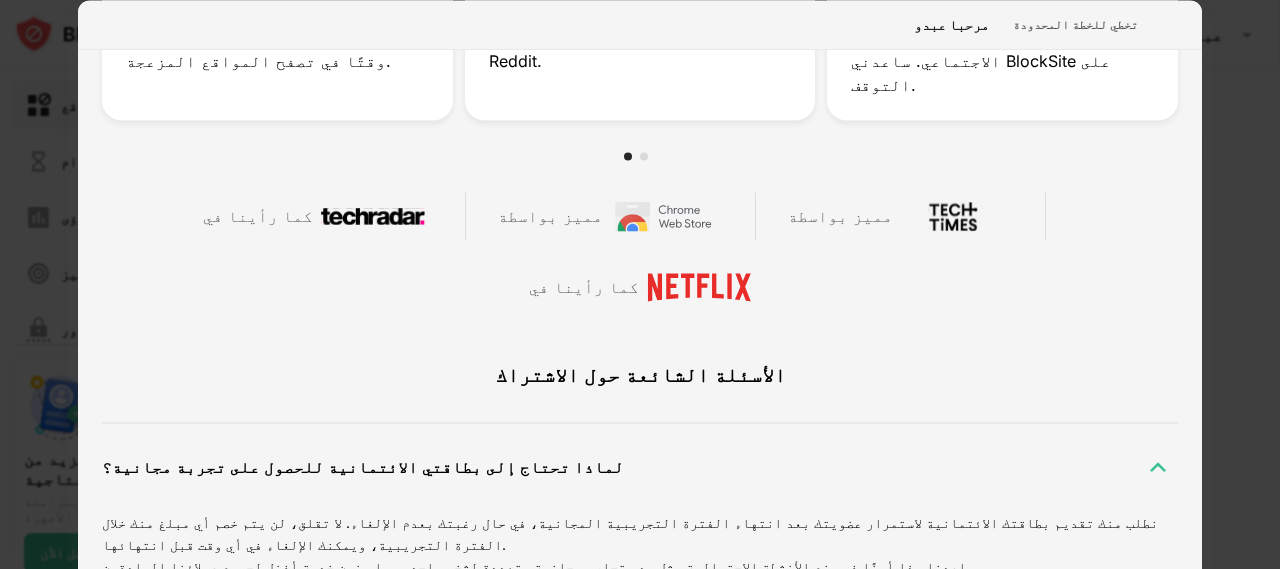 click at bounding box center (1158, 467) 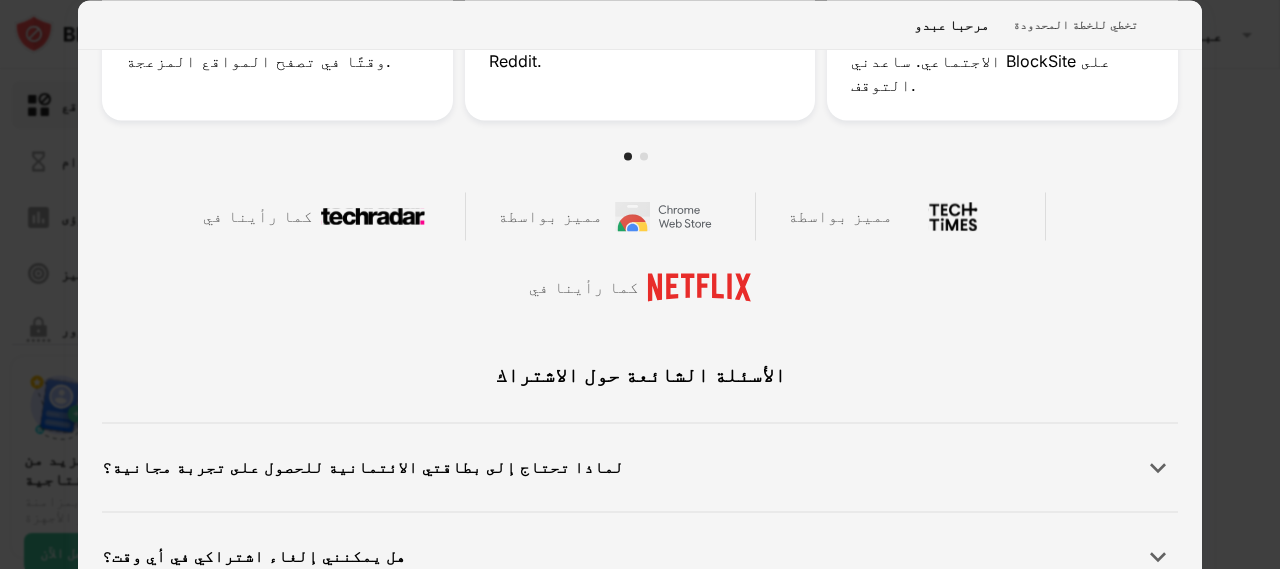 scroll, scrollTop: 562, scrollLeft: 0, axis: vertical 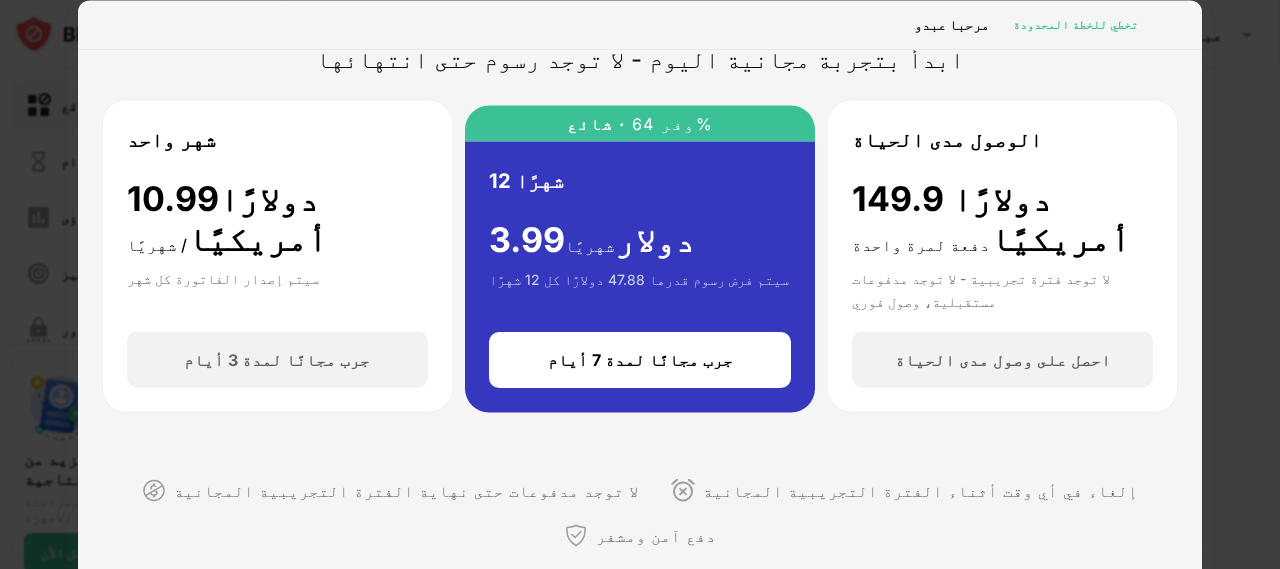 click on "تخطي للخطة المحدودة" at bounding box center [1075, 23] 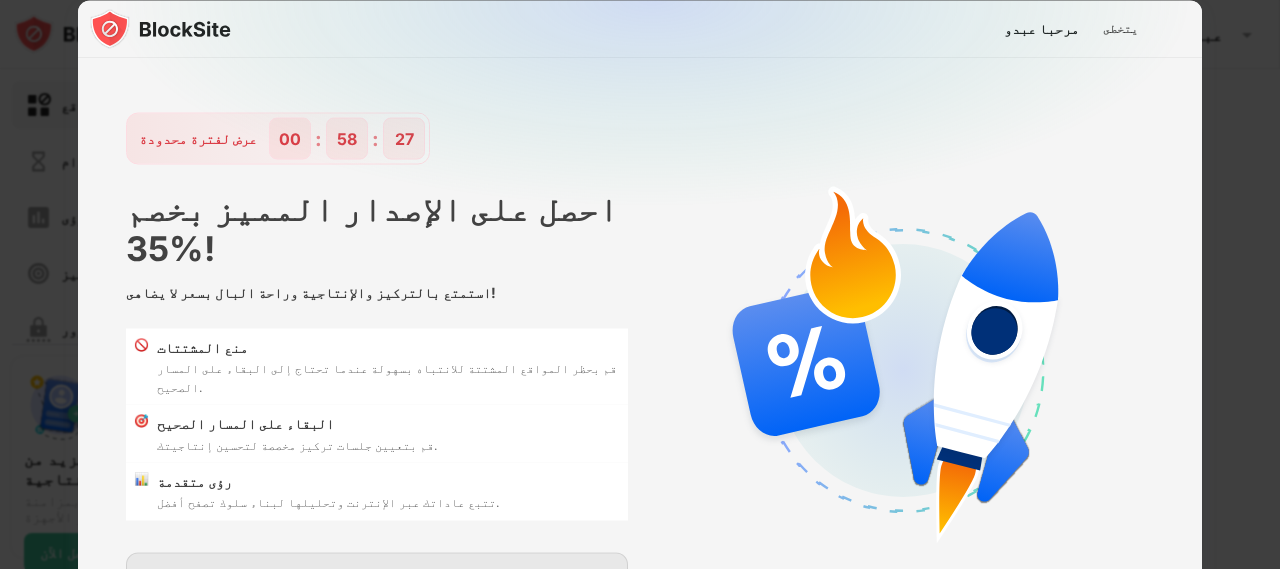 scroll, scrollTop: 49, scrollLeft: 0, axis: vertical 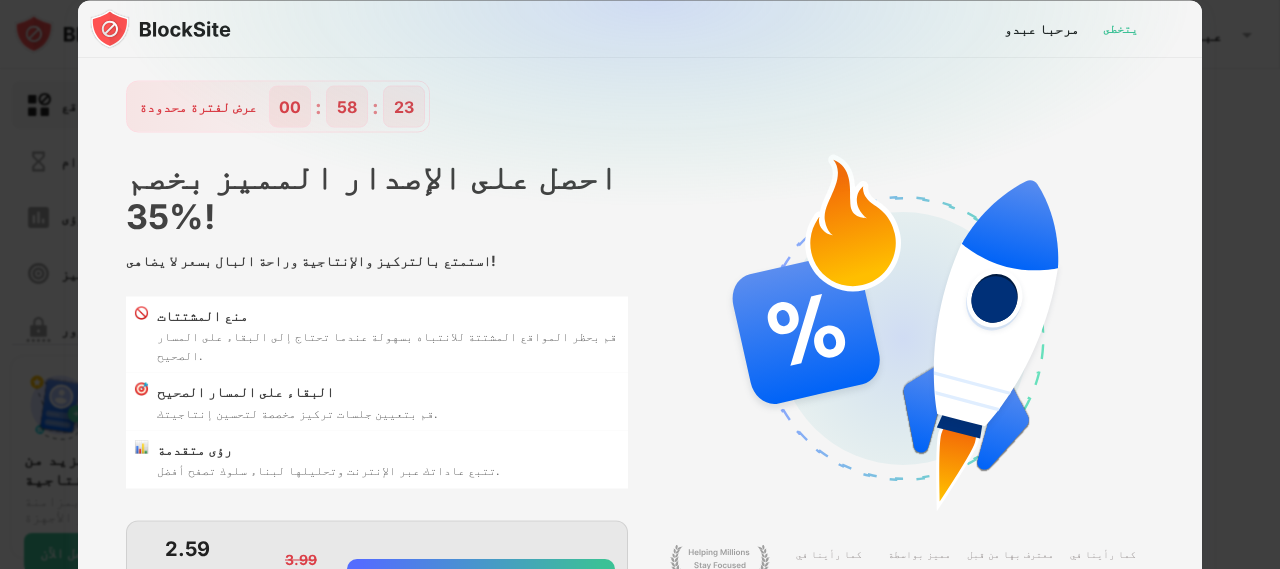click on "يتخطى" at bounding box center (1120, 27) 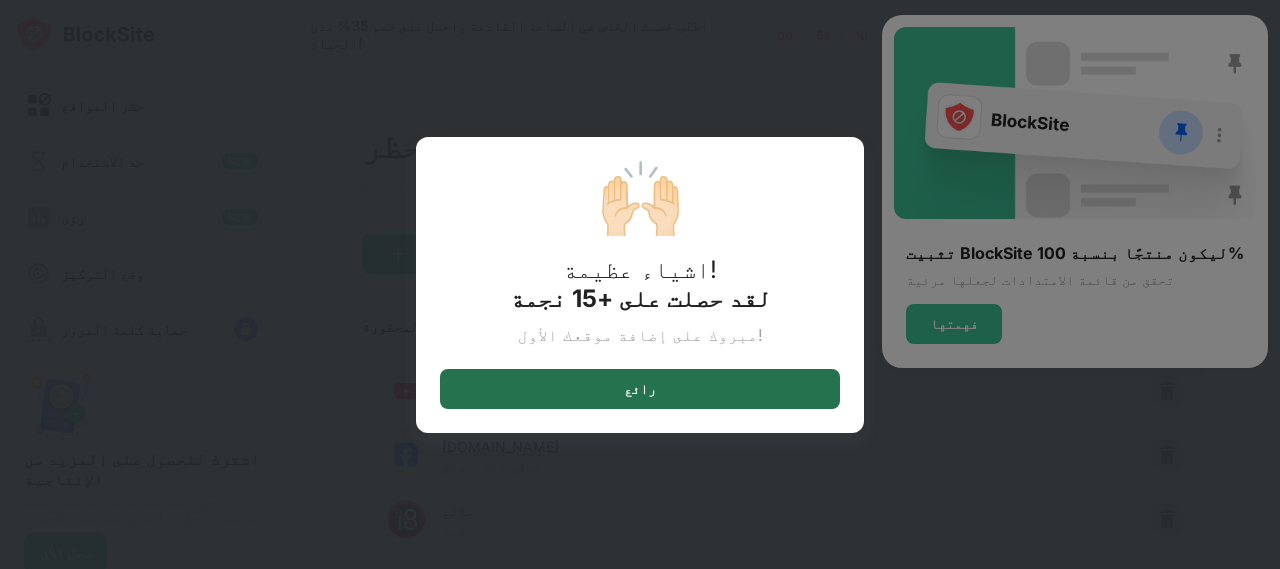 click on "رائع" at bounding box center (640, 389) 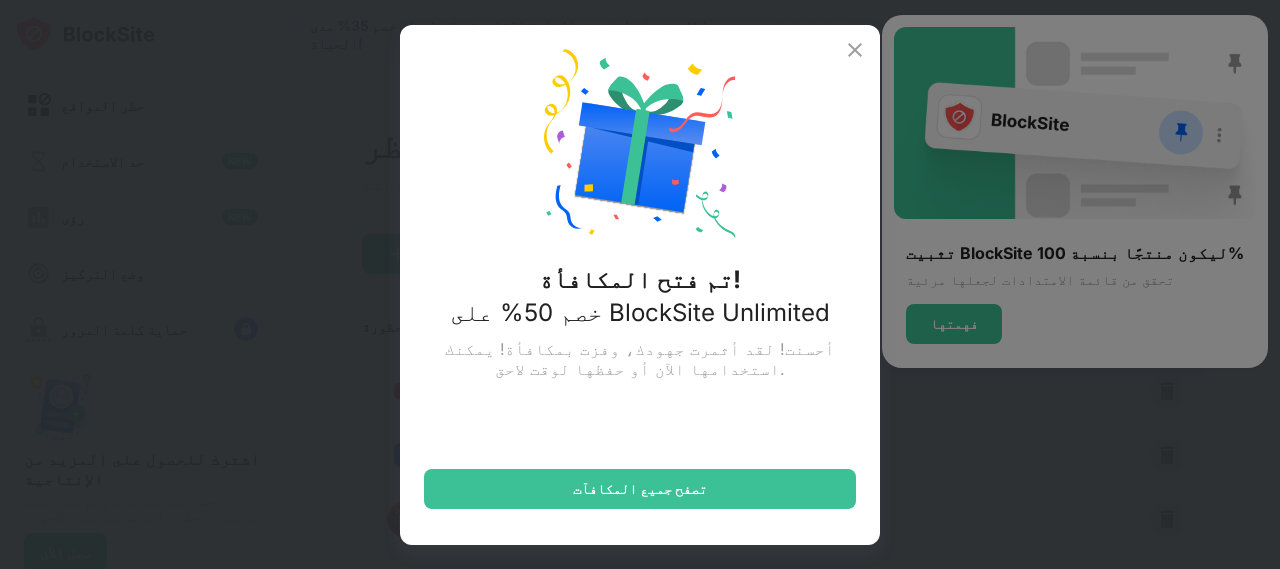 click on "أحسنت! لقد أثمرت جهودك، وفزت بمكافأة! يمكنك استخدامها الآن أو حفظها لوقت لاحق." at bounding box center (640, 359) 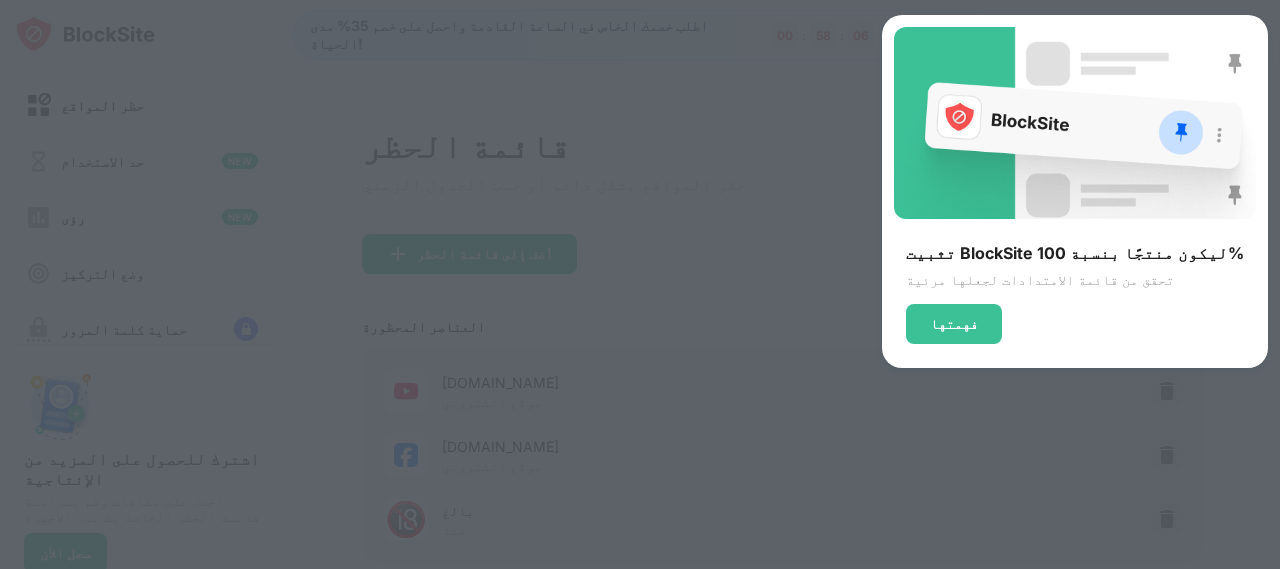 click at bounding box center [1075, 123] 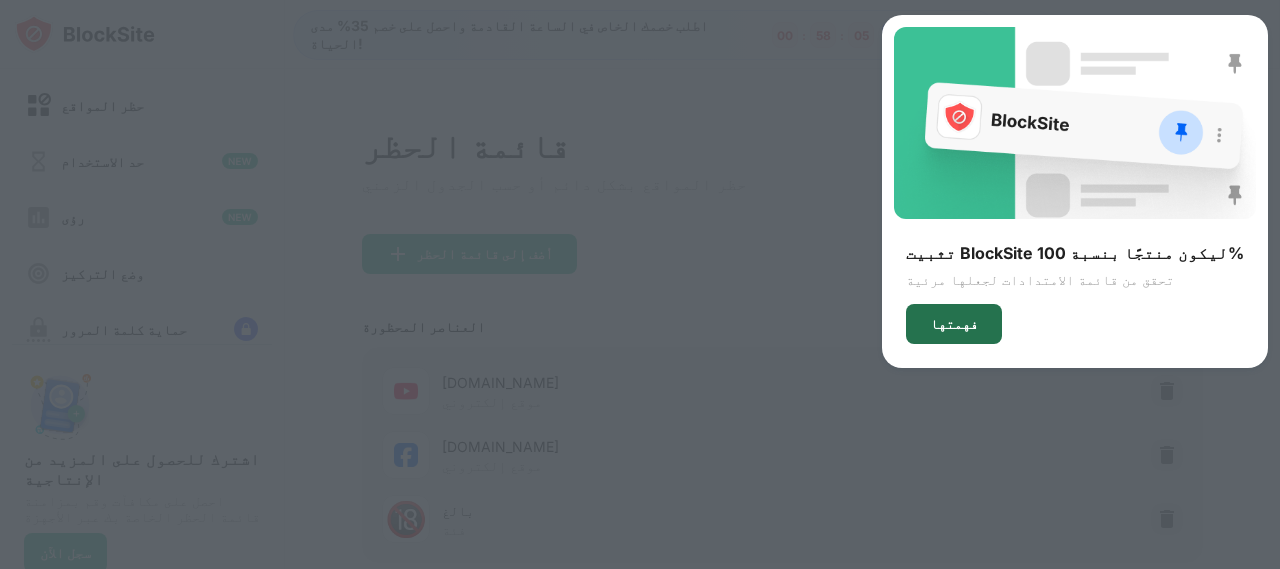 click on "فهمتها" at bounding box center [954, 323] 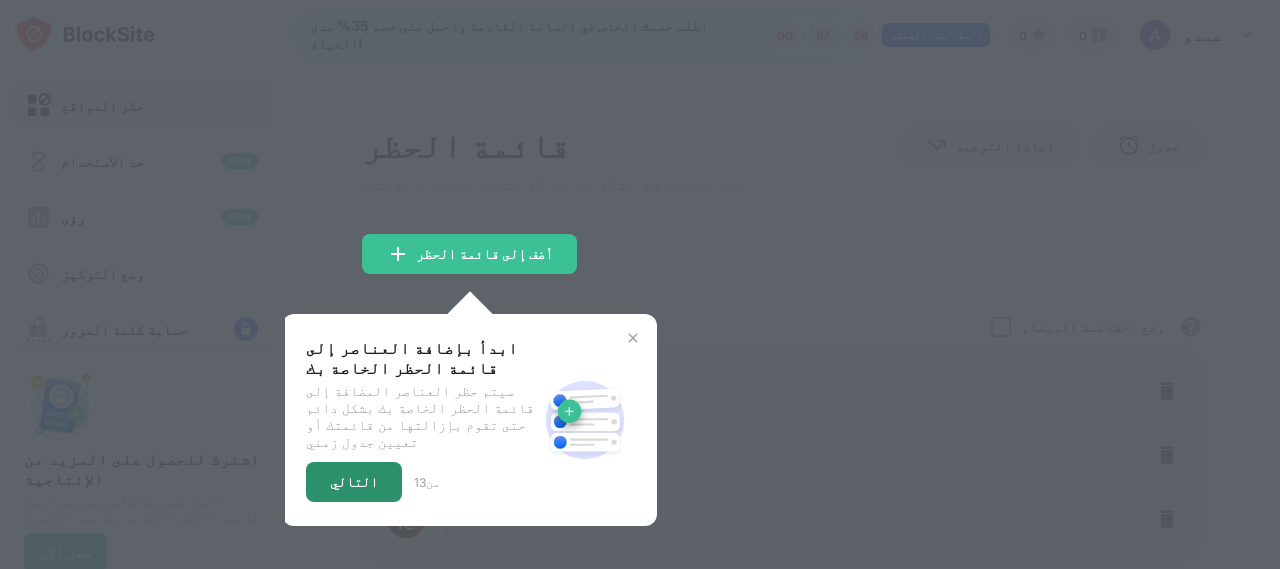 click on "التالي" at bounding box center (354, 481) 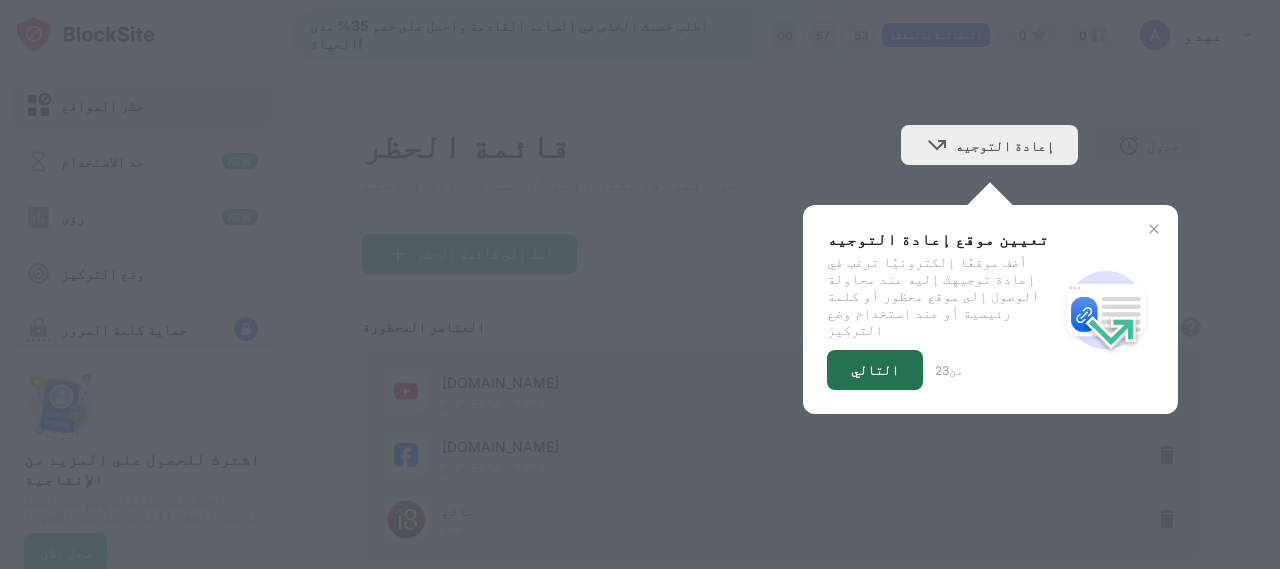 click on "التالي" at bounding box center (875, 369) 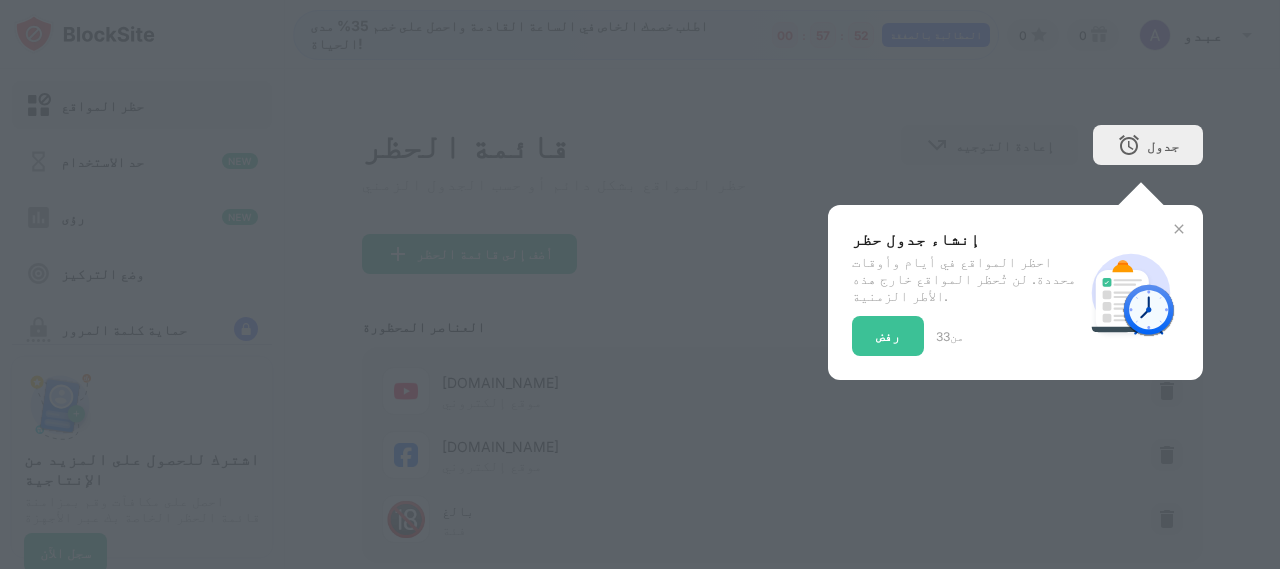 click at bounding box center [1179, 229] 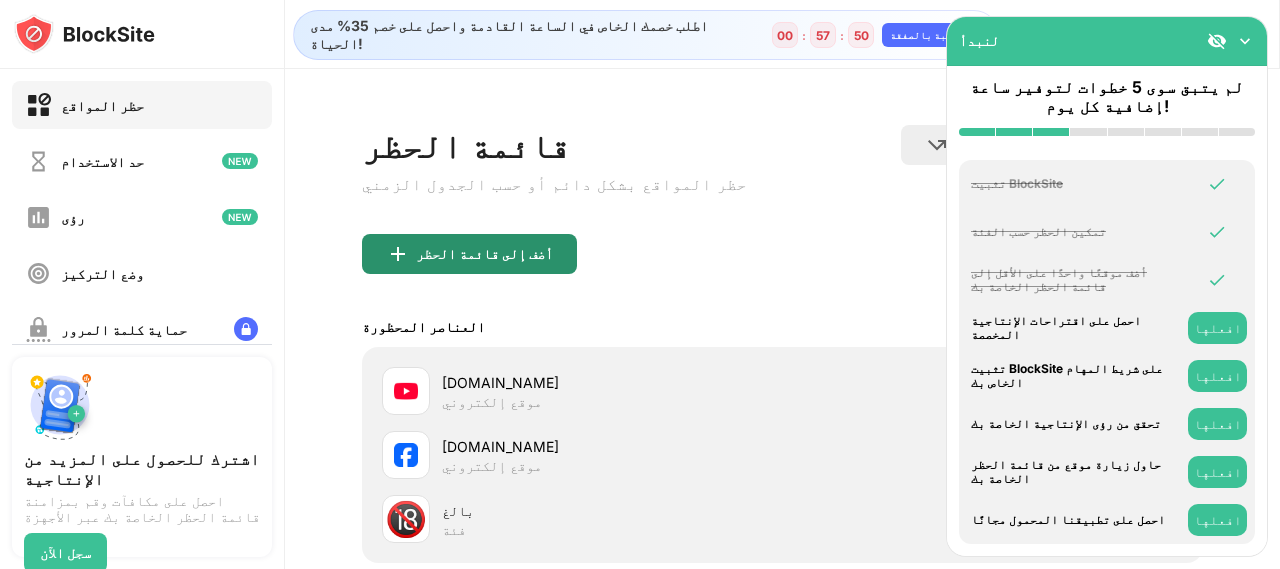 click on "أضف إلى قائمة الحظر" at bounding box center (484, 253) 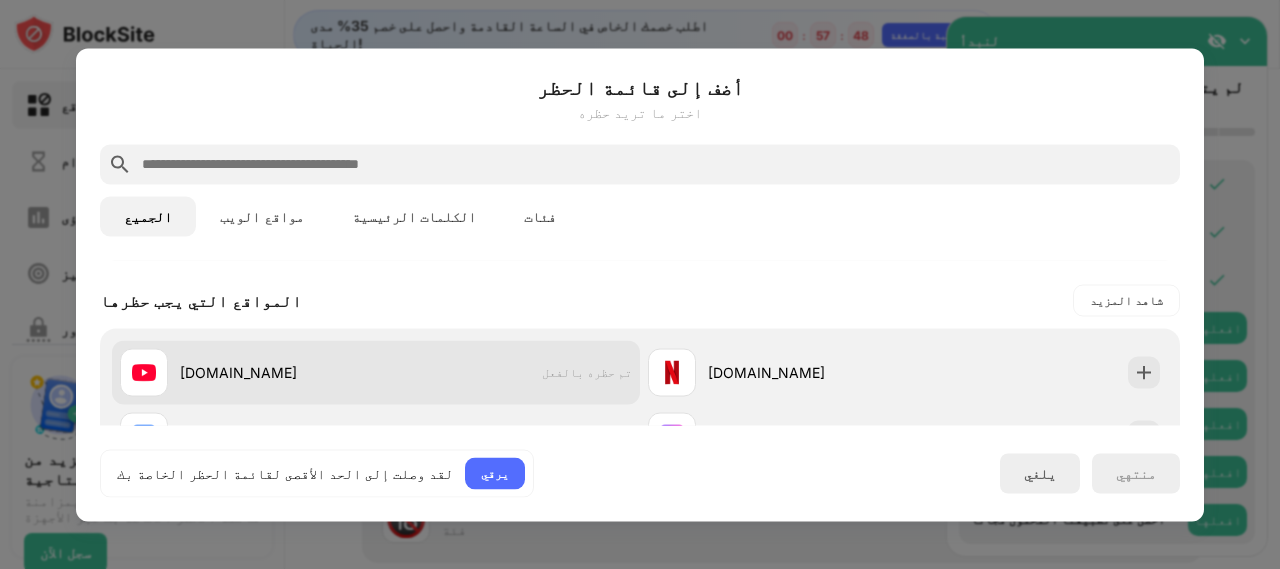 scroll, scrollTop: 300, scrollLeft: 0, axis: vertical 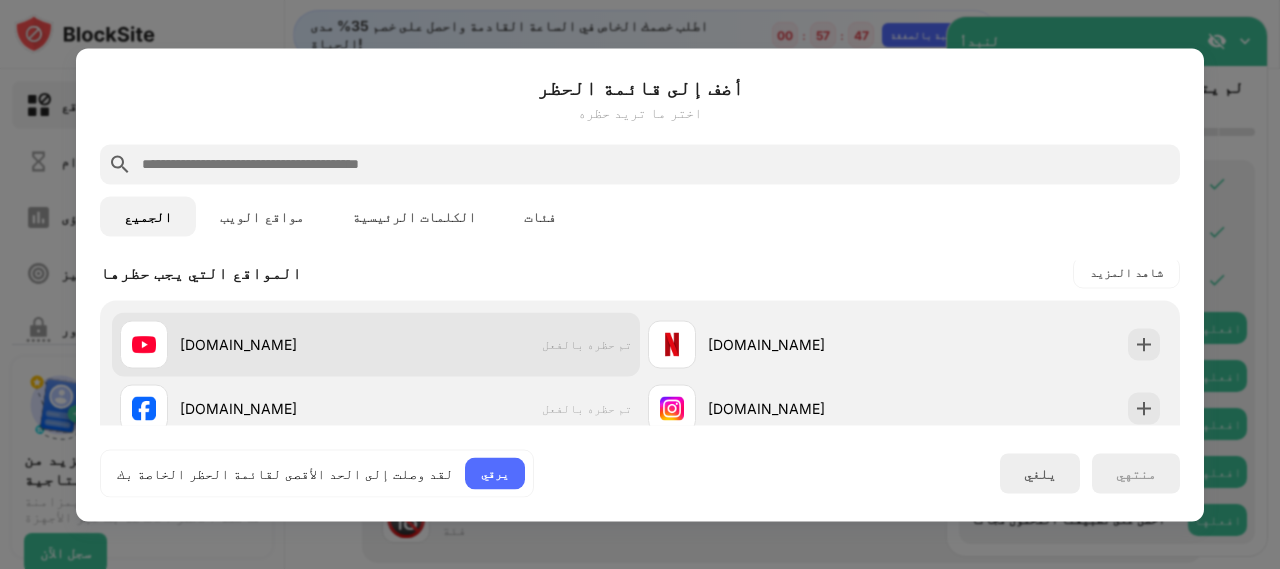 click on "youtube.com" at bounding box center [248, 344] 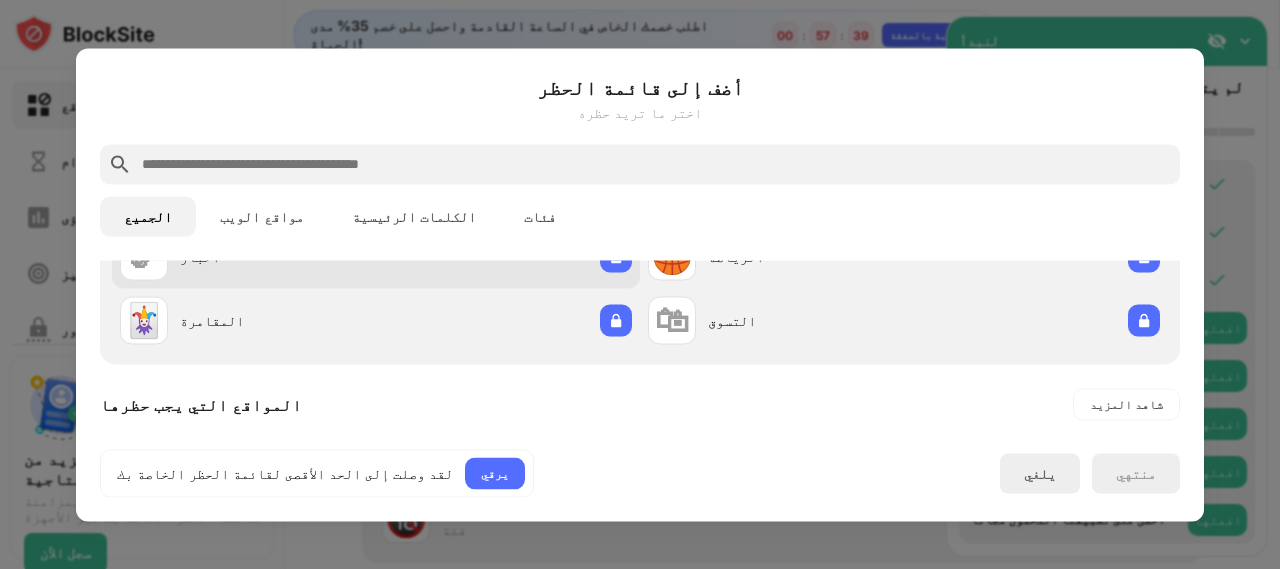 scroll, scrollTop: 200, scrollLeft: 0, axis: vertical 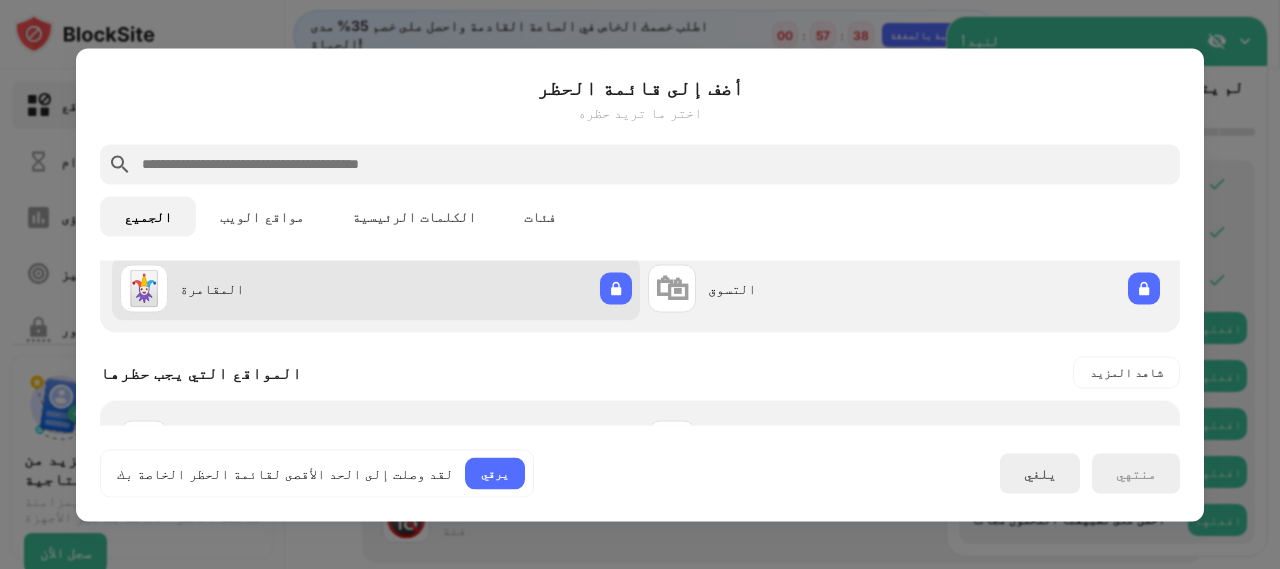 click on "🃏 المقامرة" at bounding box center [376, 288] 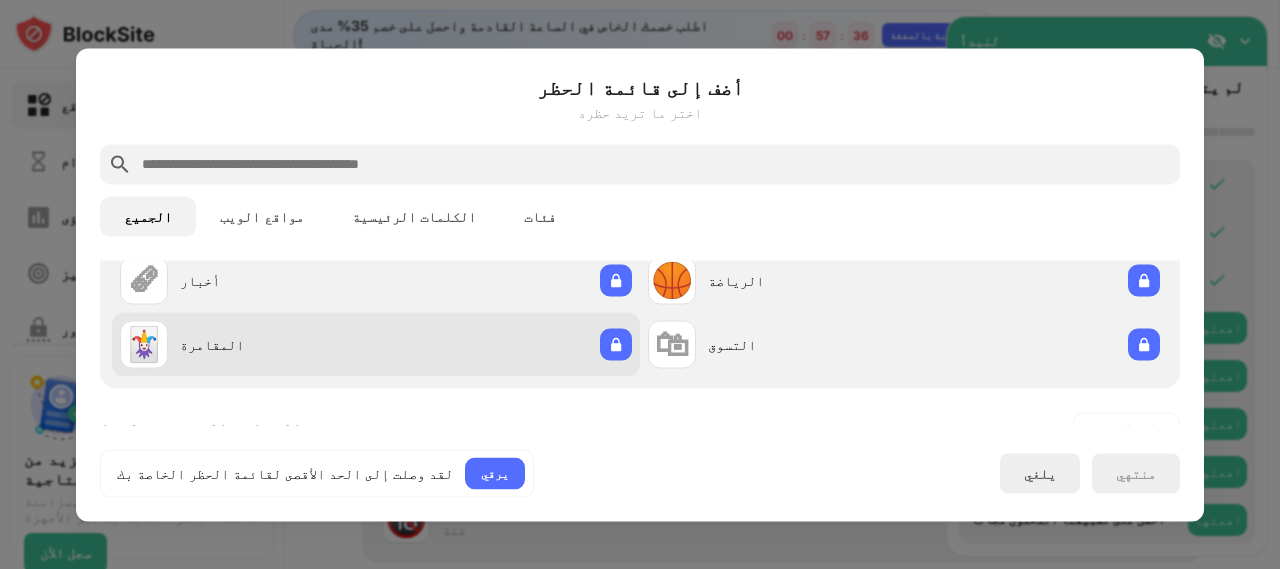 scroll, scrollTop: 100, scrollLeft: 0, axis: vertical 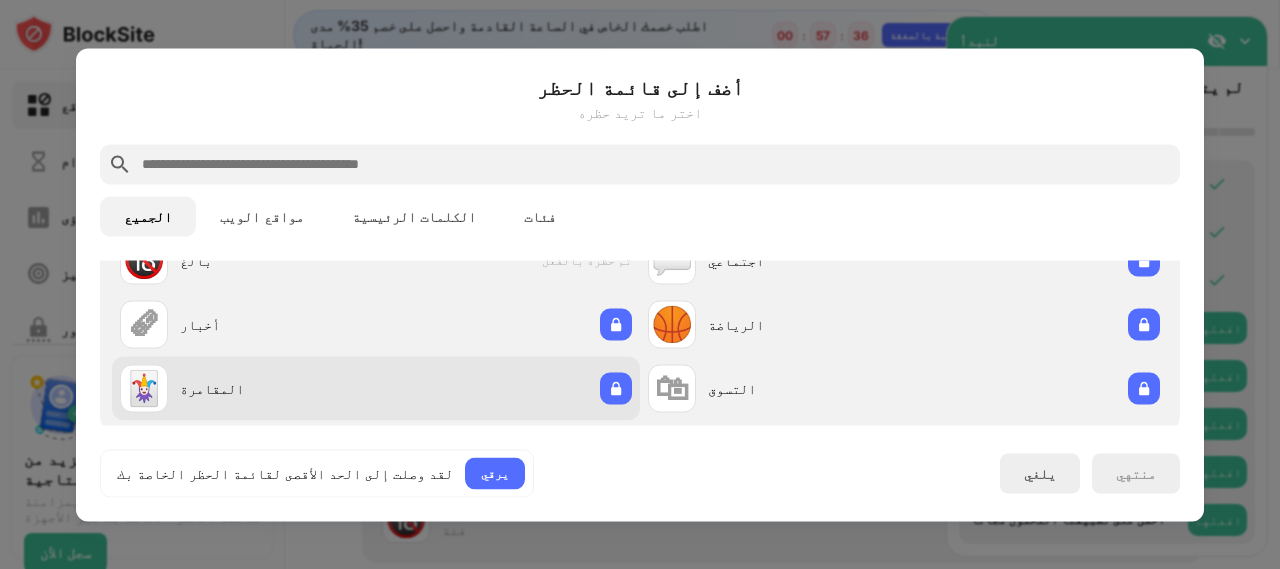 click on "🃏 المقامرة" at bounding box center [376, 388] 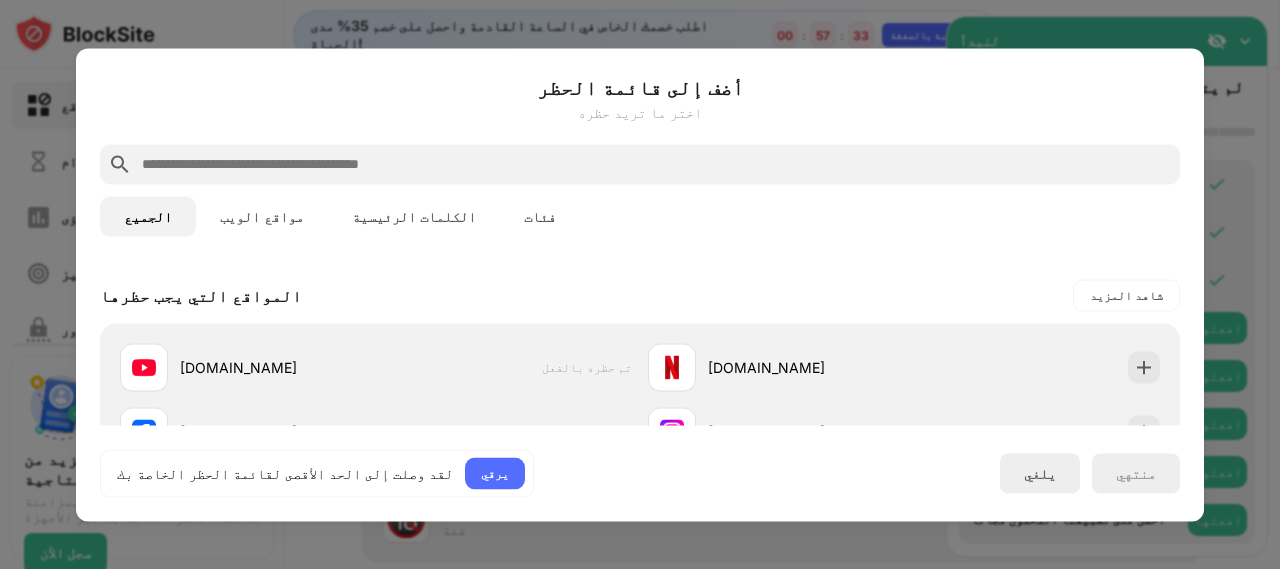 scroll, scrollTop: 400, scrollLeft: 0, axis: vertical 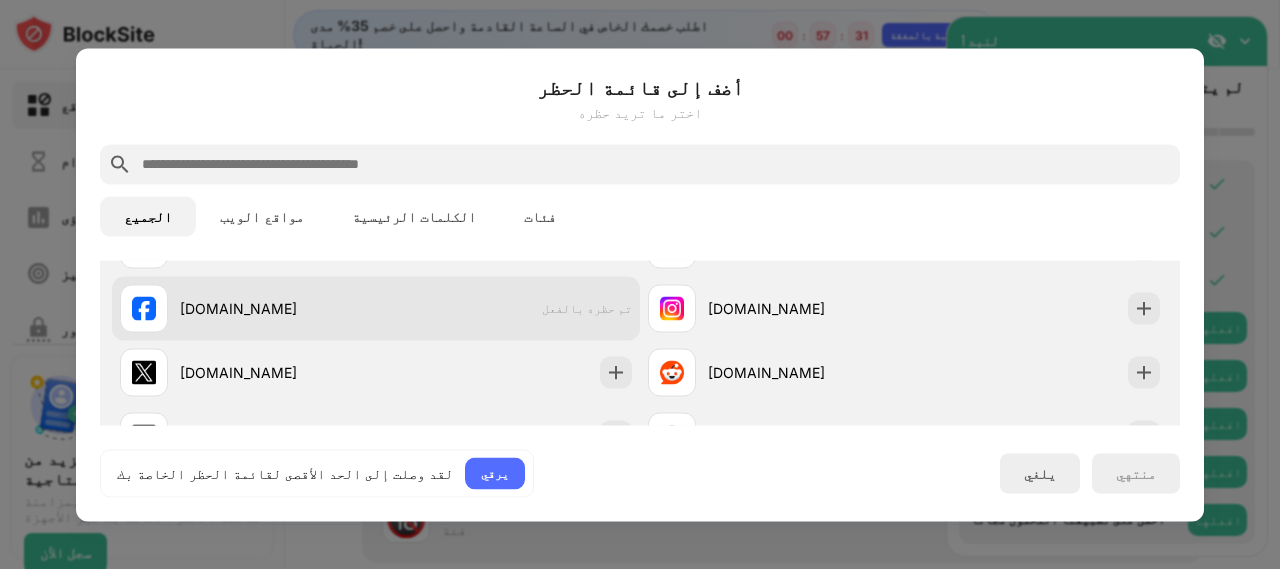 click on "facebook.com تم حظره بالفعل" at bounding box center (376, 308) 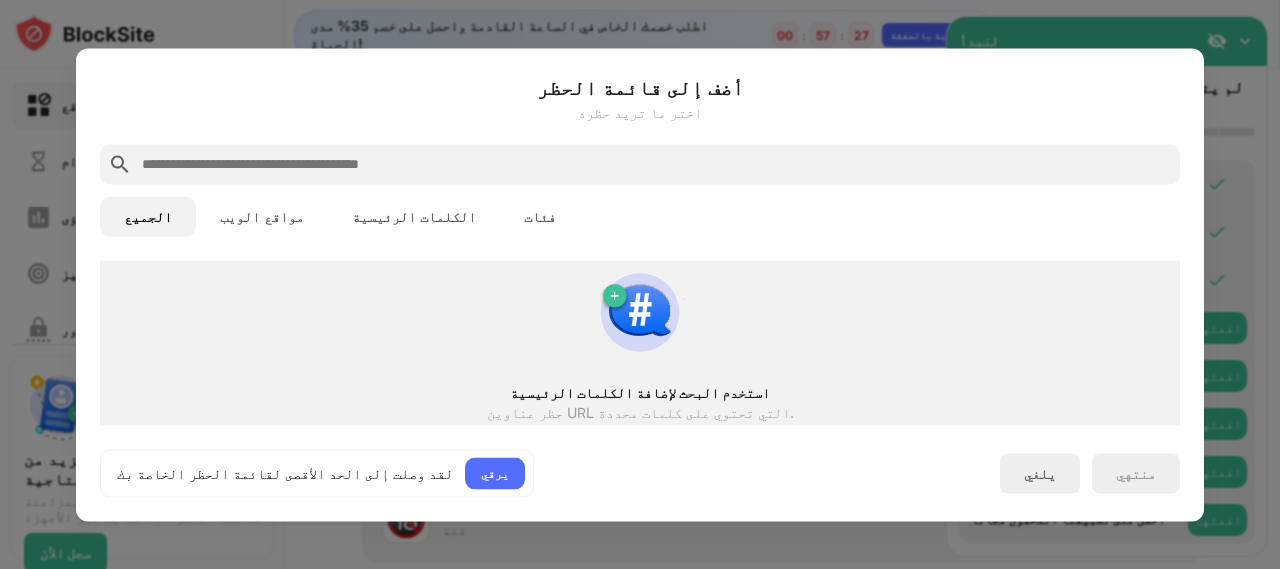scroll, scrollTop: 1118, scrollLeft: 0, axis: vertical 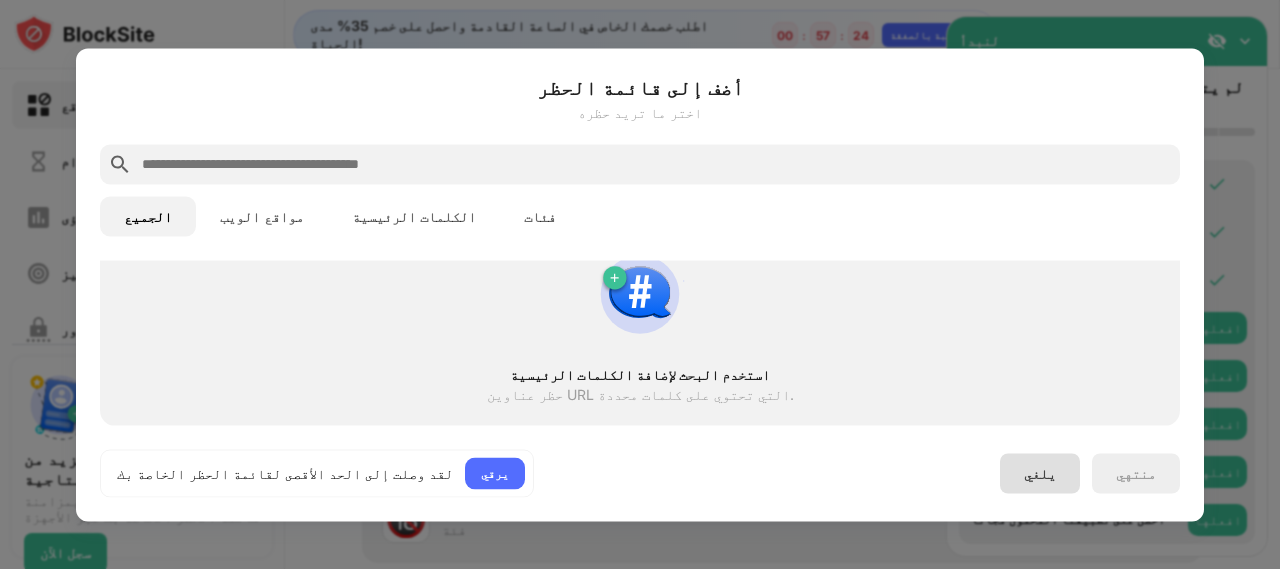 click on "يلغي" at bounding box center [1040, 473] 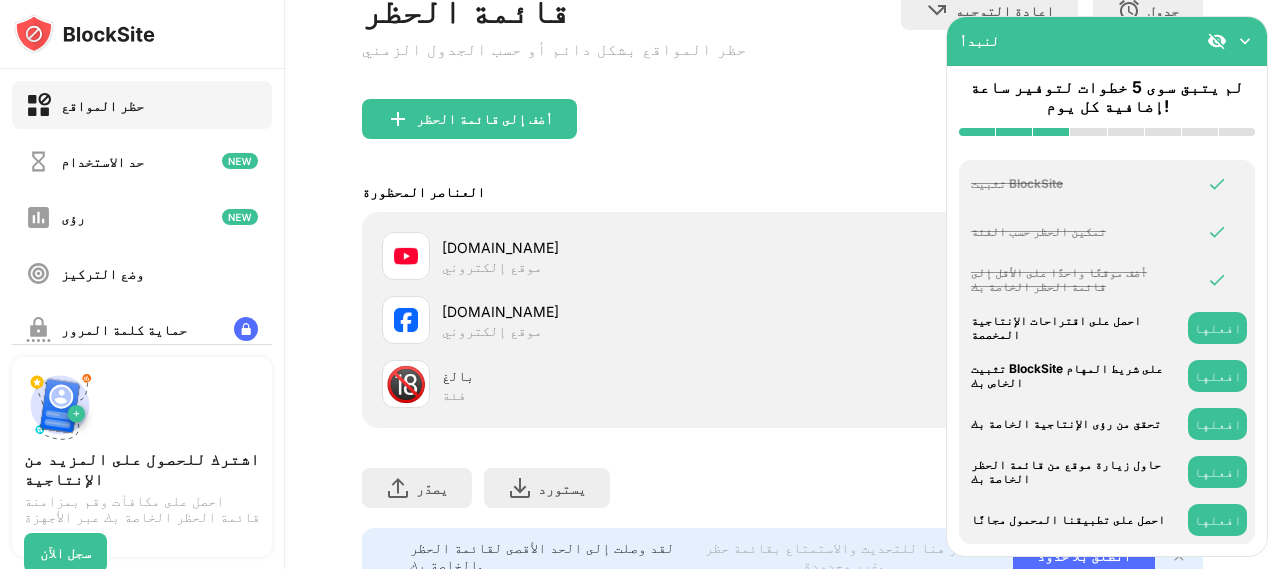 scroll, scrollTop: 228, scrollLeft: 0, axis: vertical 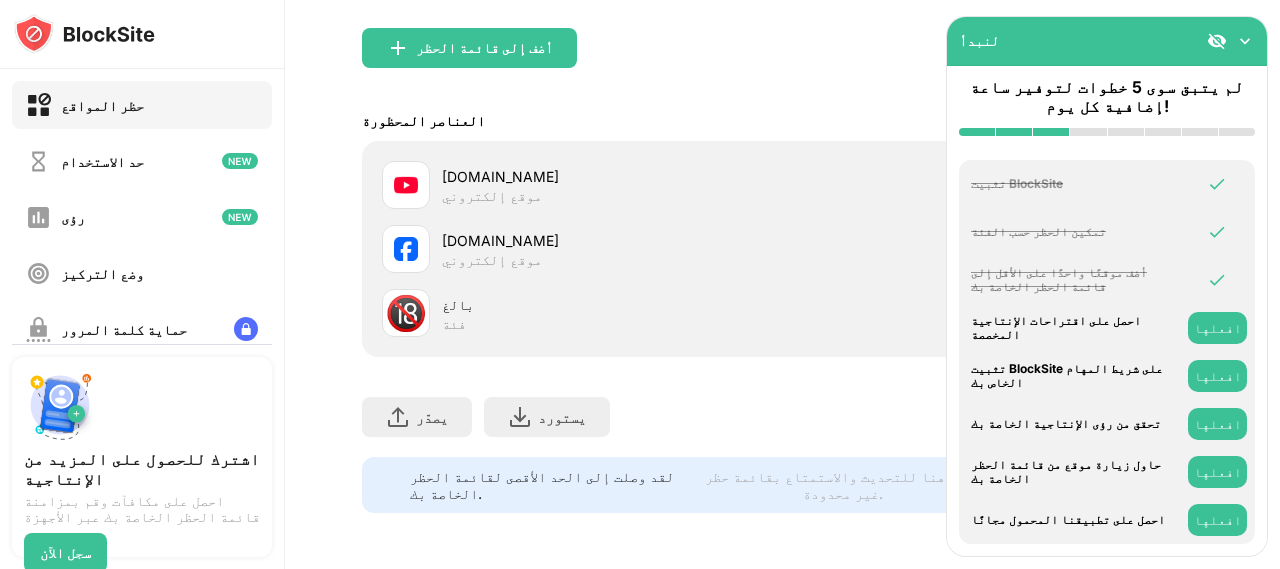 click on "لم يتبق سوى 5 خطوات لتوفير ساعة إضافية كل يوم!" at bounding box center [1107, 107] 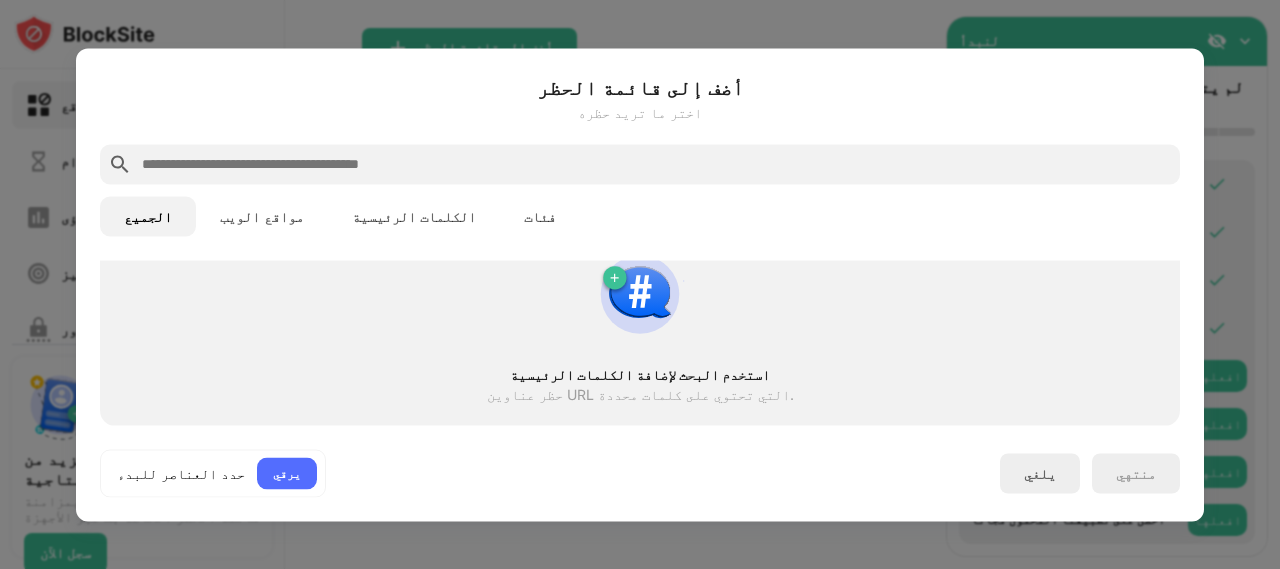 scroll, scrollTop: 918, scrollLeft: 0, axis: vertical 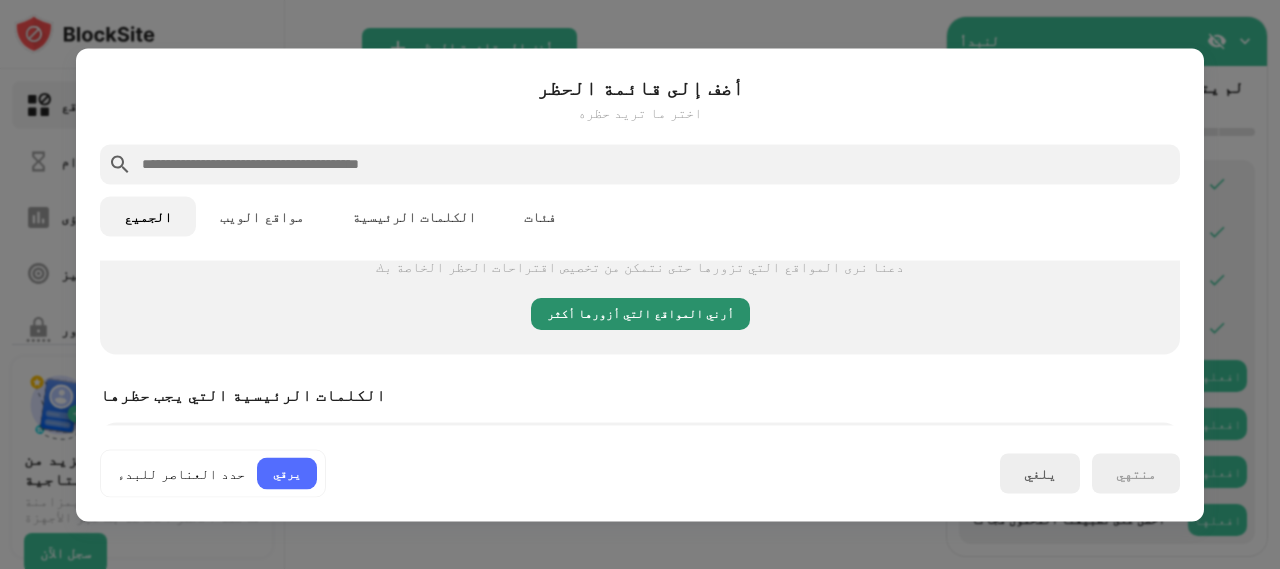 click on "أرني المواقع التي أزورها أكثر" at bounding box center (640, 313) 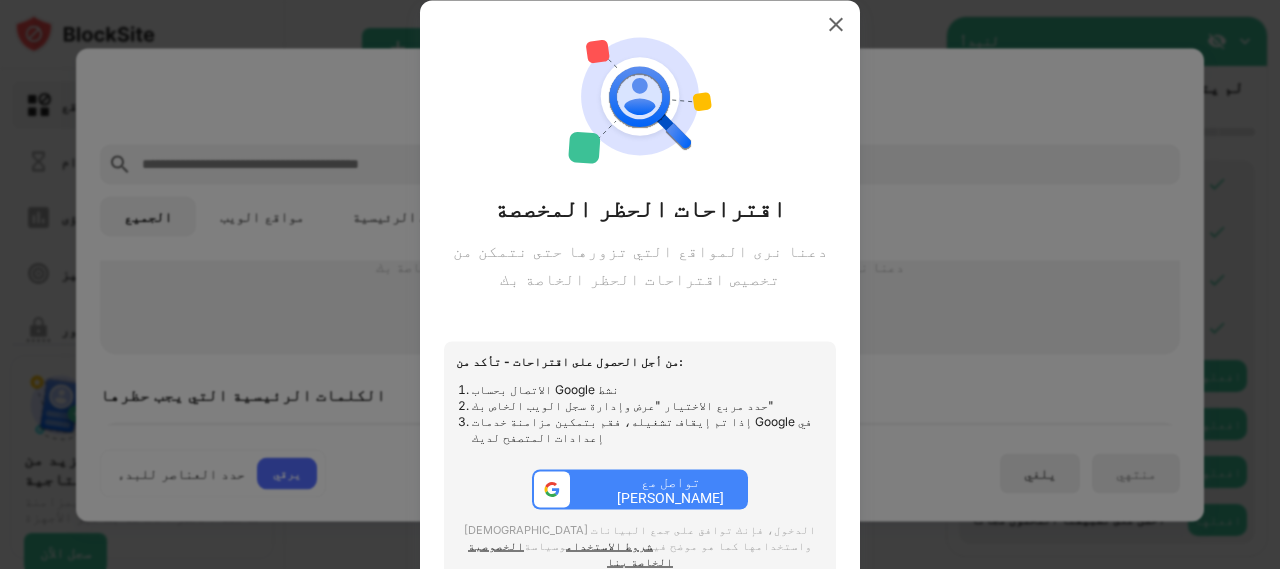 click on "تواصل مع جوجل" at bounding box center [640, 490] 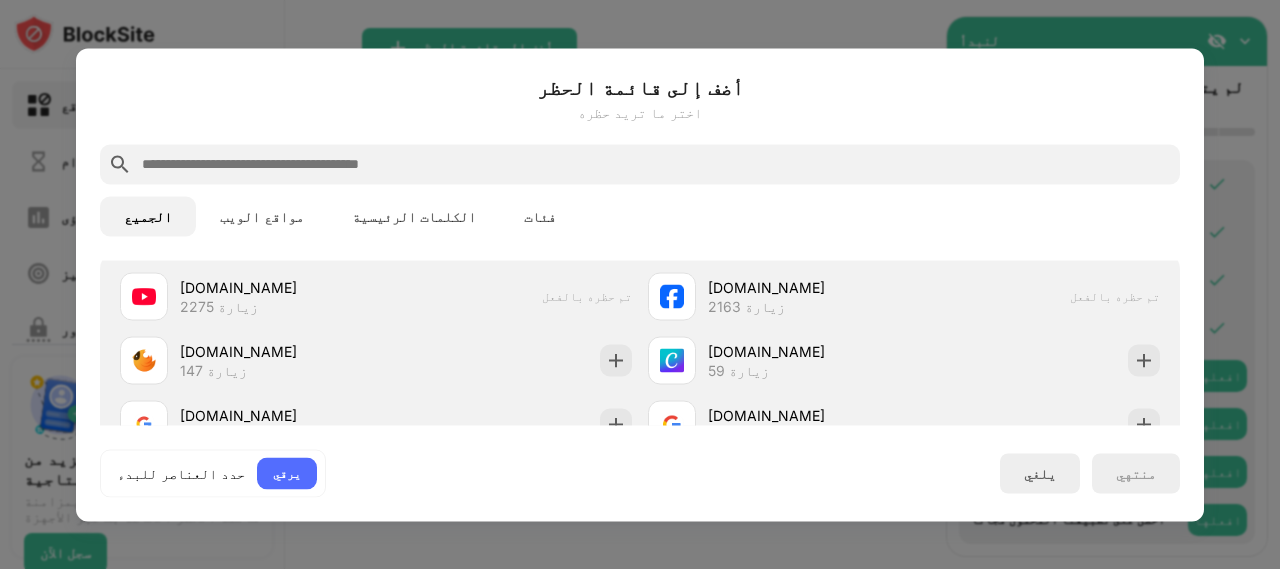 scroll, scrollTop: 718, scrollLeft: 0, axis: vertical 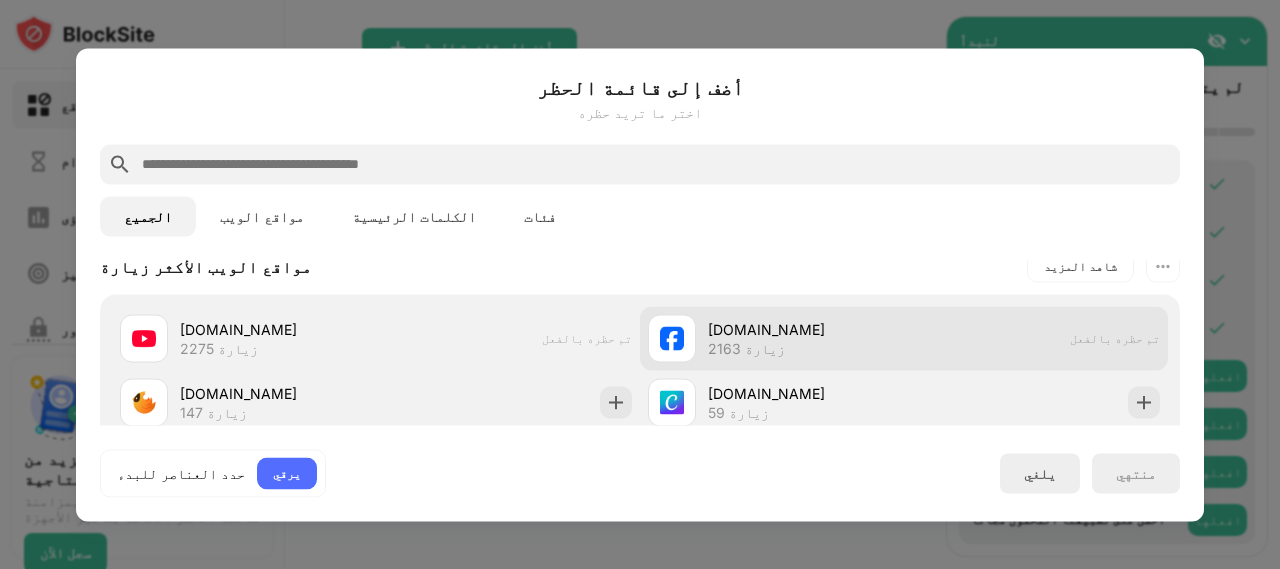 click on "2163 زيارة" at bounding box center [746, 348] 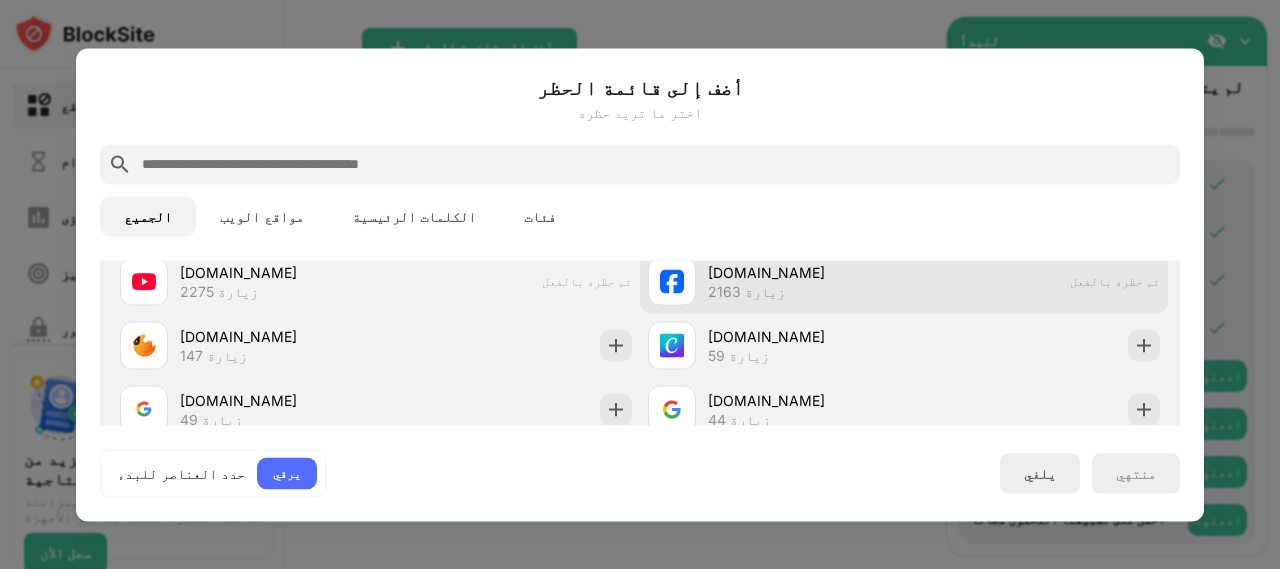 scroll, scrollTop: 818, scrollLeft: 0, axis: vertical 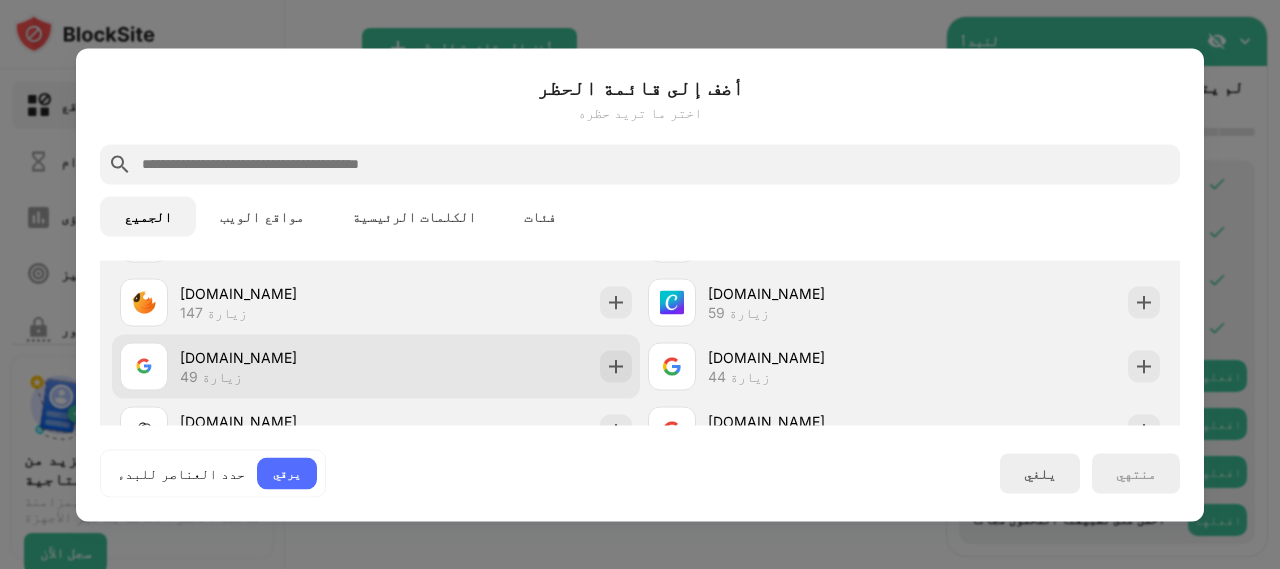 click on "google.com 49 زيارة" at bounding box center [376, 366] 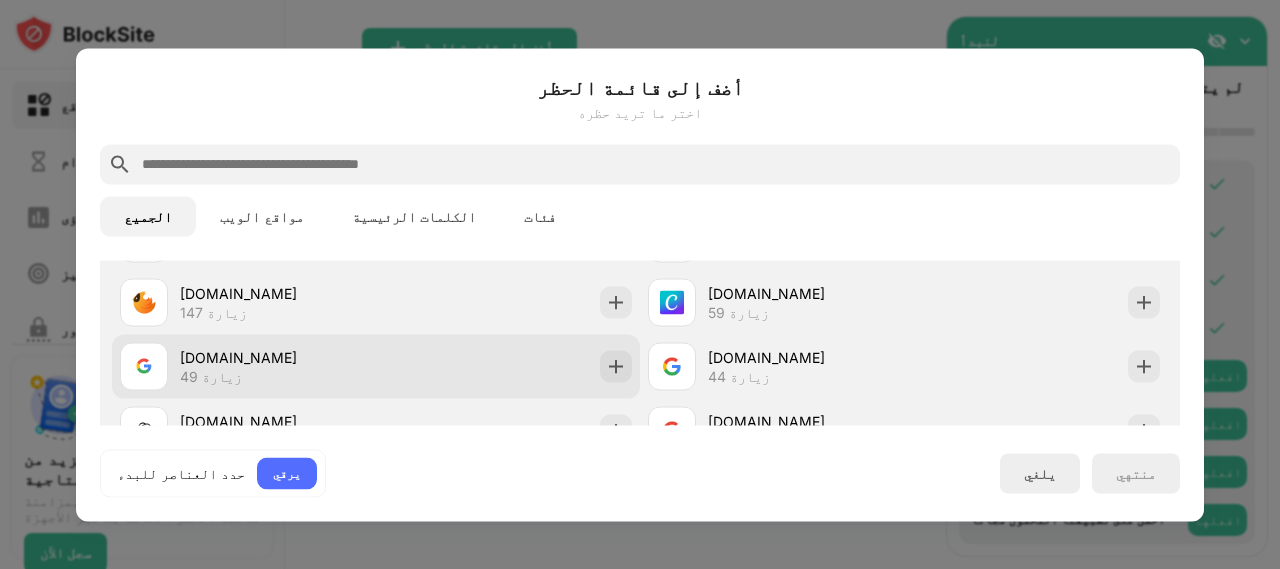 click on "google.com" at bounding box center (278, 357) 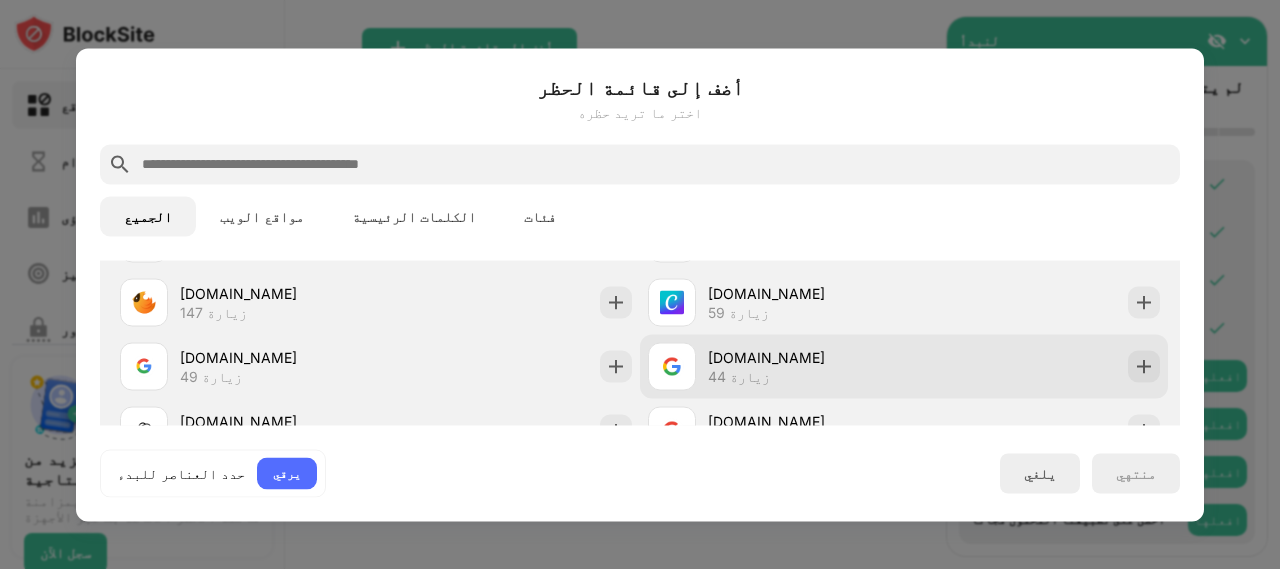 click on "drive.google.com" at bounding box center (766, 357) 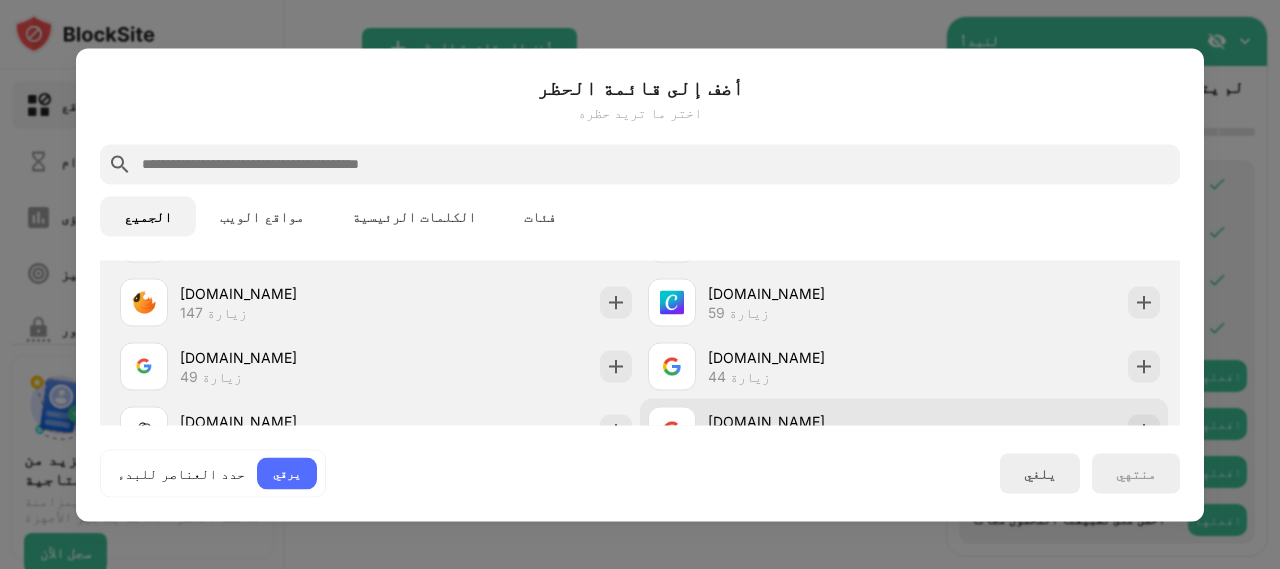 scroll, scrollTop: 918, scrollLeft: 0, axis: vertical 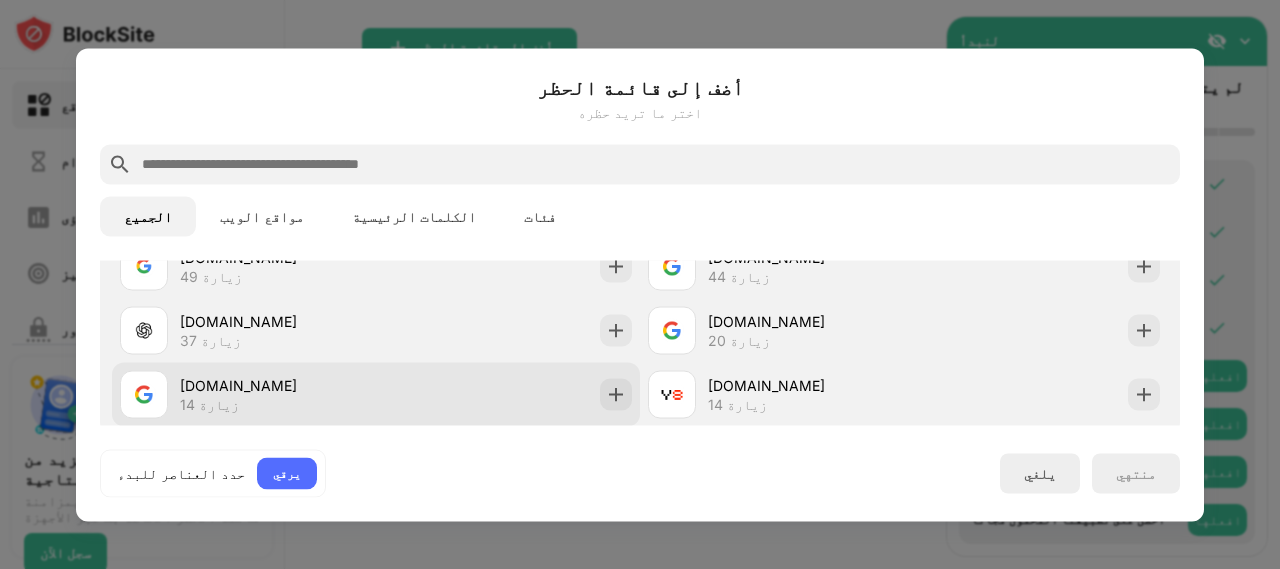 click on "accounts.google.com 14 زيارة" at bounding box center (376, 394) 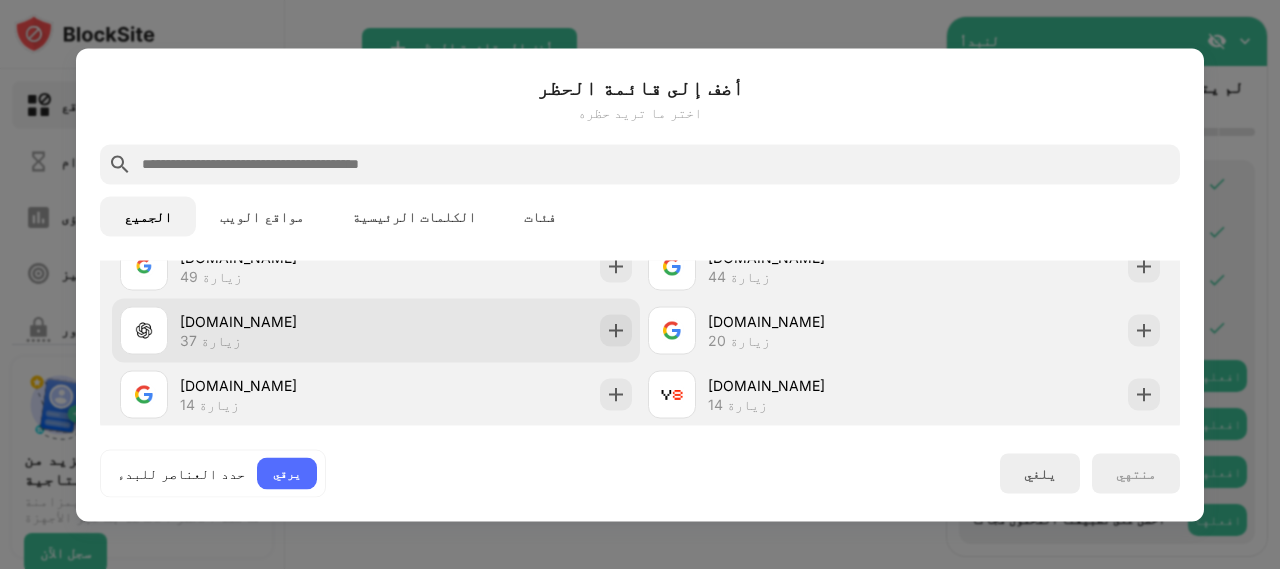 scroll, scrollTop: 818, scrollLeft: 0, axis: vertical 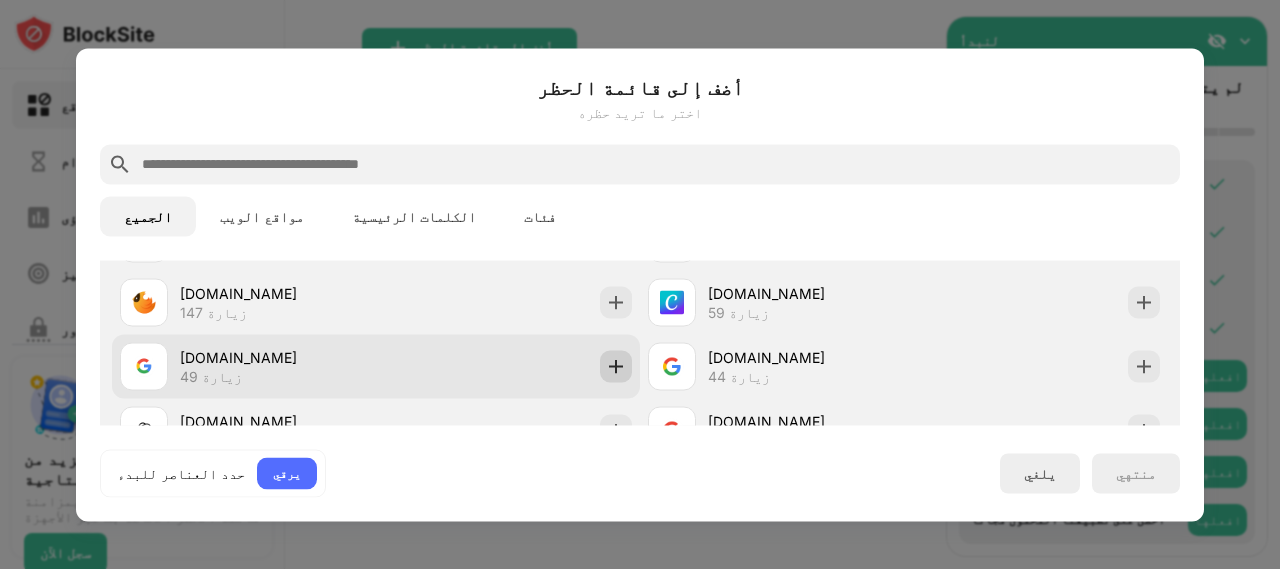 click at bounding box center [616, 366] 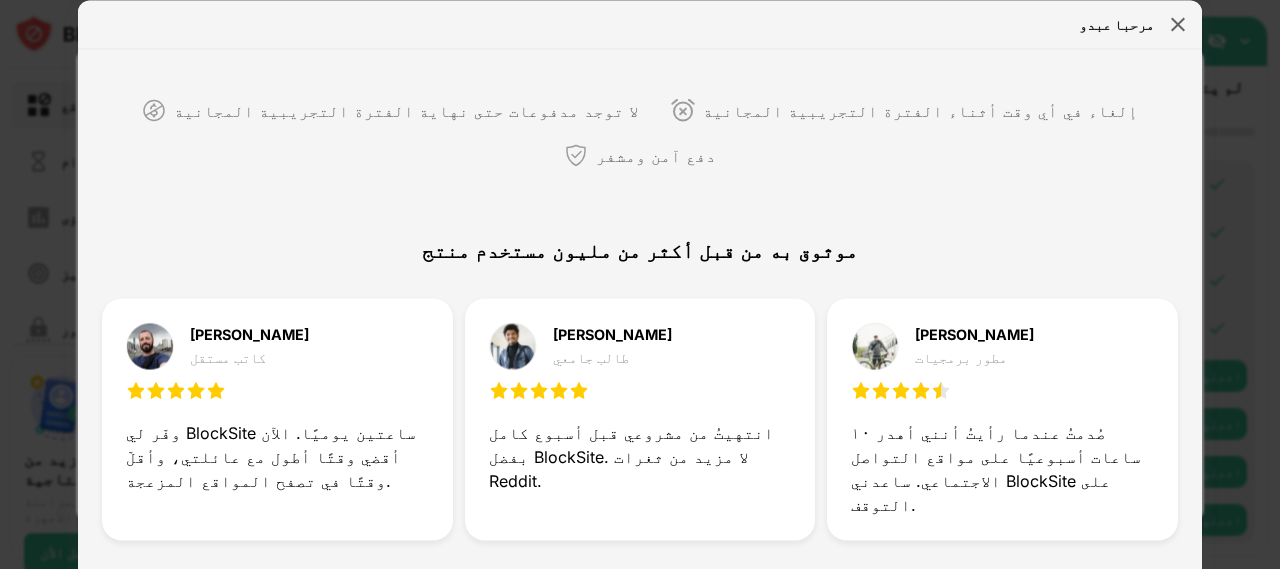 scroll, scrollTop: 0, scrollLeft: 0, axis: both 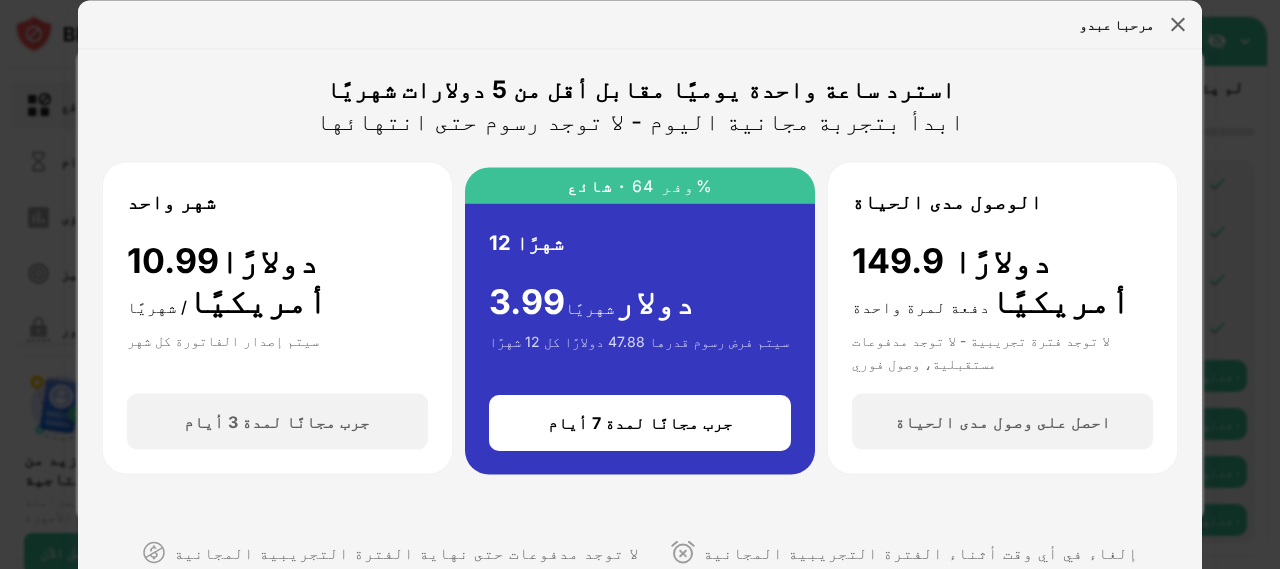 click on "ابدأ بتجربة مجانية اليوم - لا توجد رسوم حتى انتهائها" at bounding box center [640, 120] 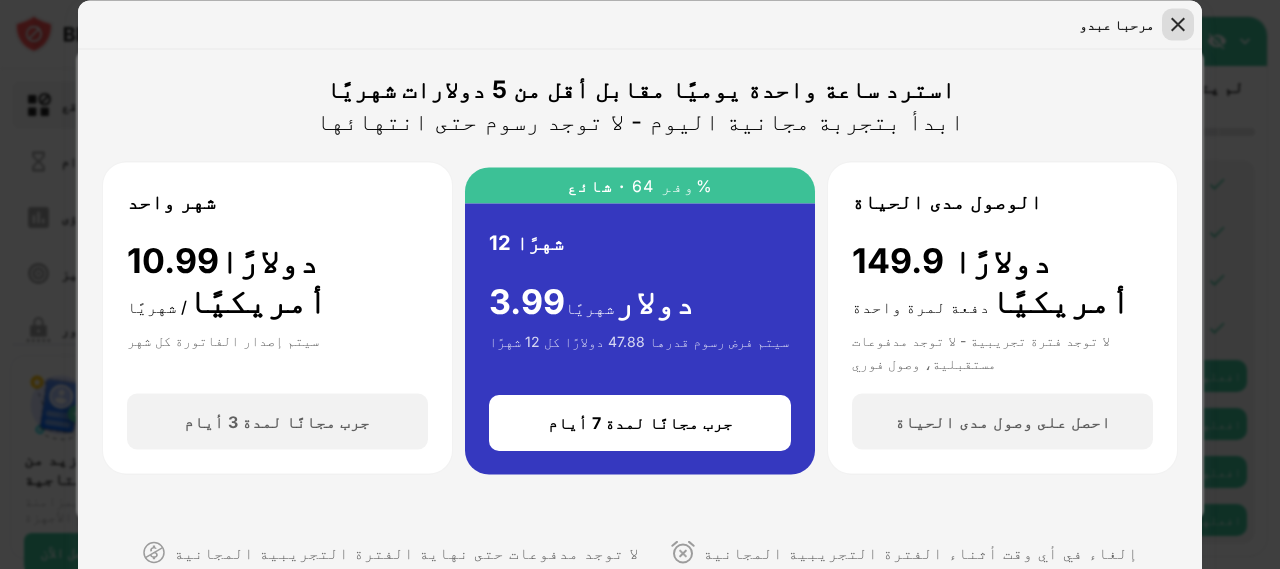 click at bounding box center [1178, 24] 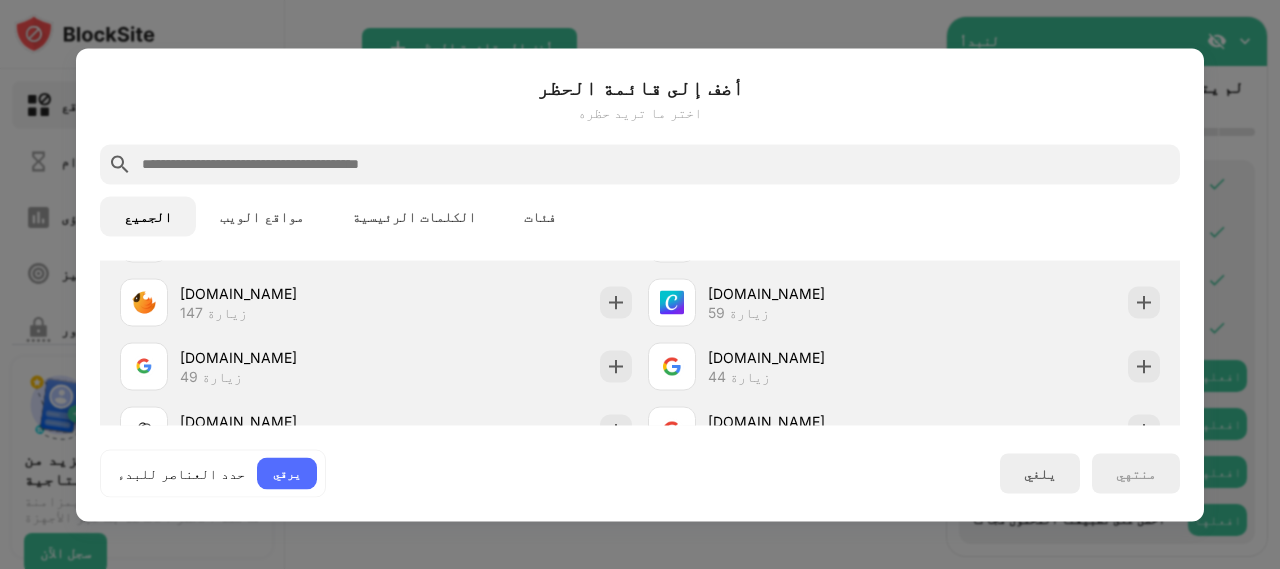 click on "مواقع الويب" at bounding box center (262, 216) 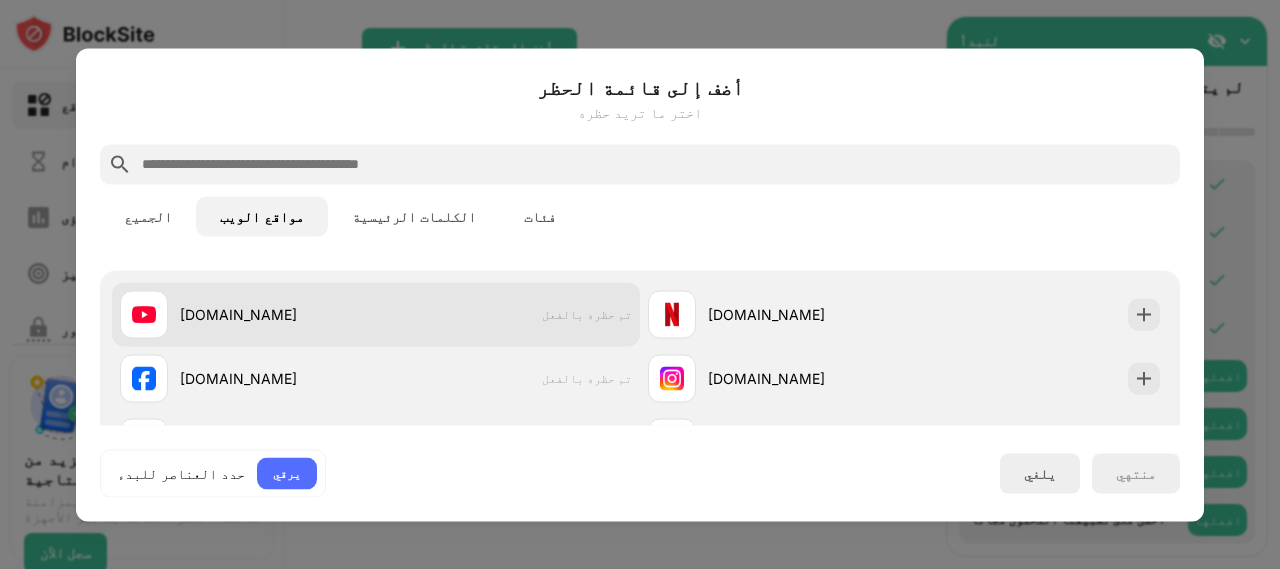 scroll, scrollTop: 100, scrollLeft: 0, axis: vertical 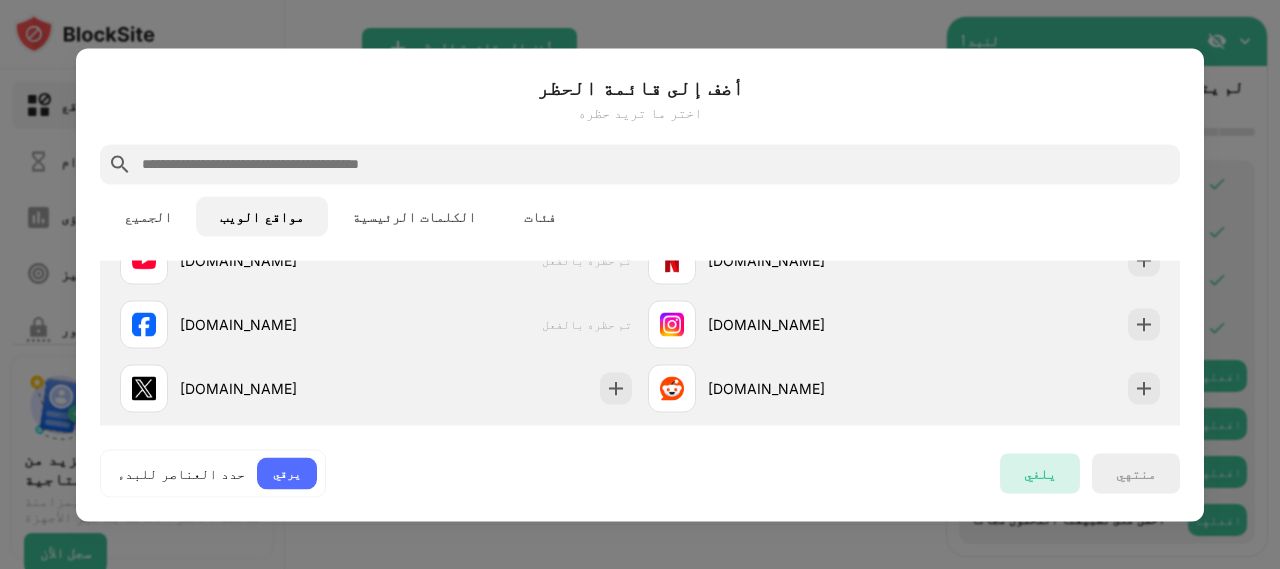 click on "يلغي" at bounding box center [1040, 473] 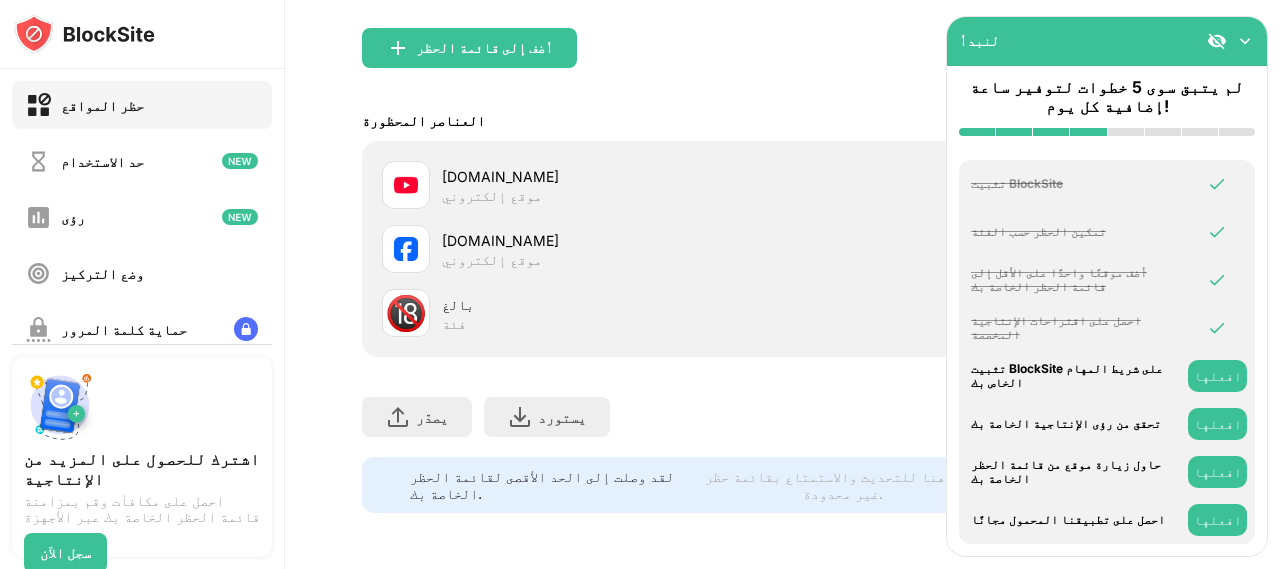 scroll, scrollTop: 4, scrollLeft: 0, axis: vertical 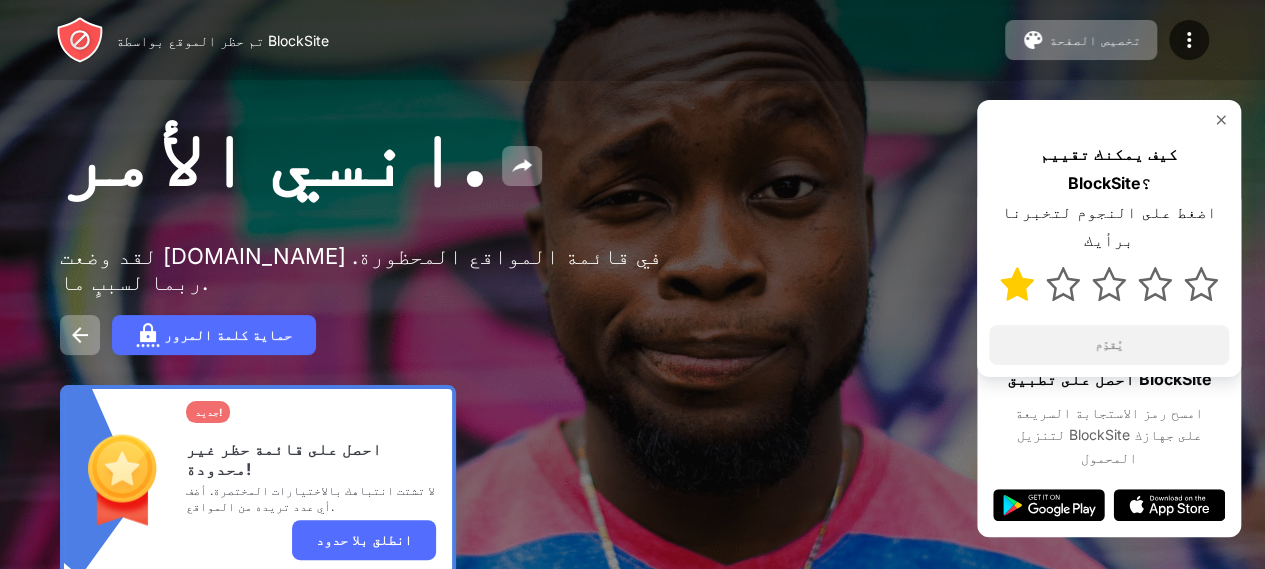 click at bounding box center [1017, 284] 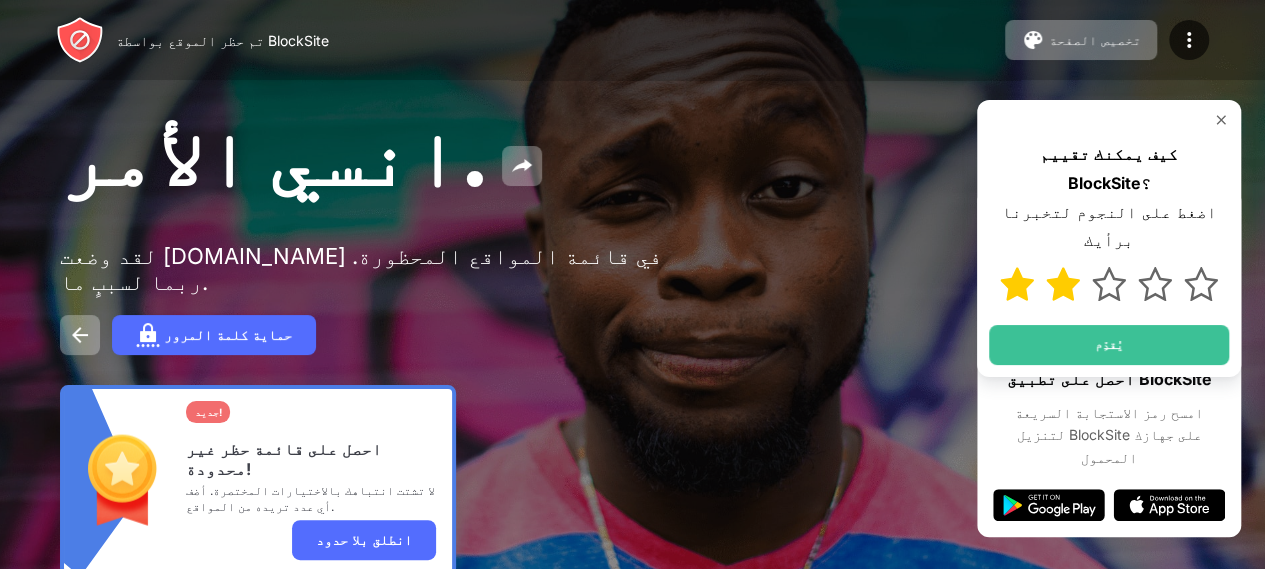 click at bounding box center [1063, 284] 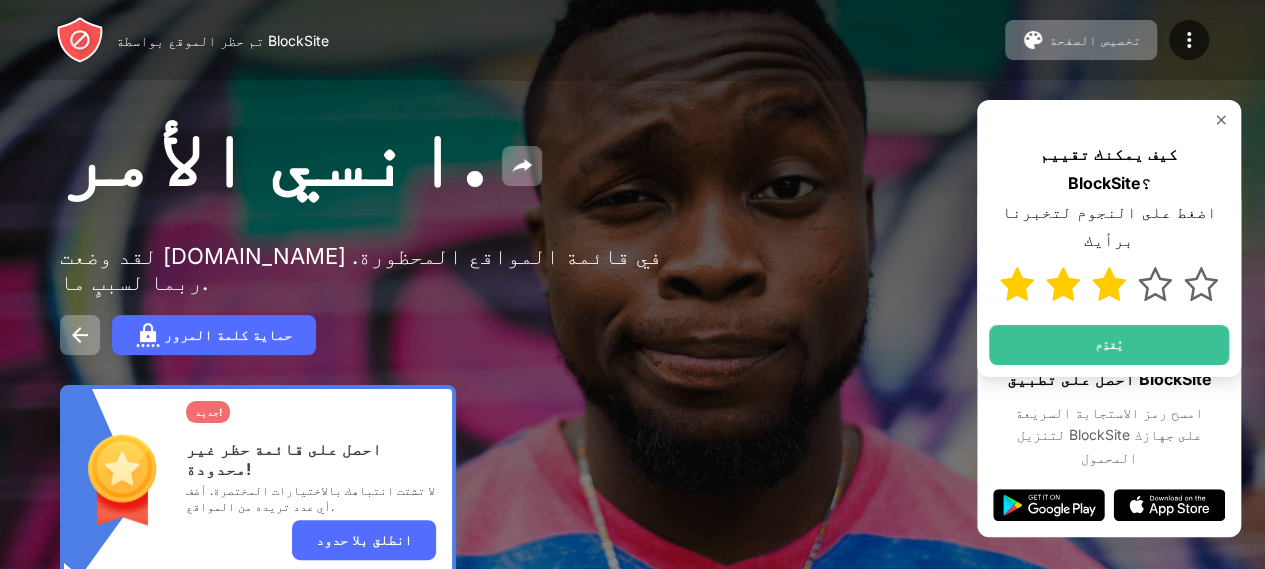 click at bounding box center [1109, 284] 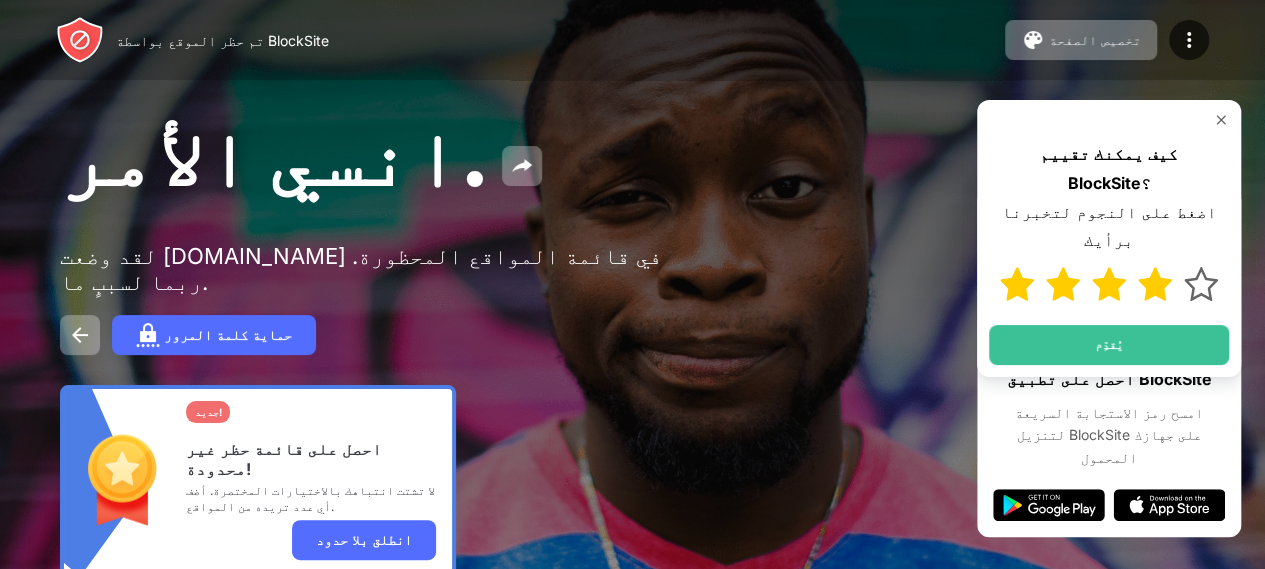 click at bounding box center [1155, 284] 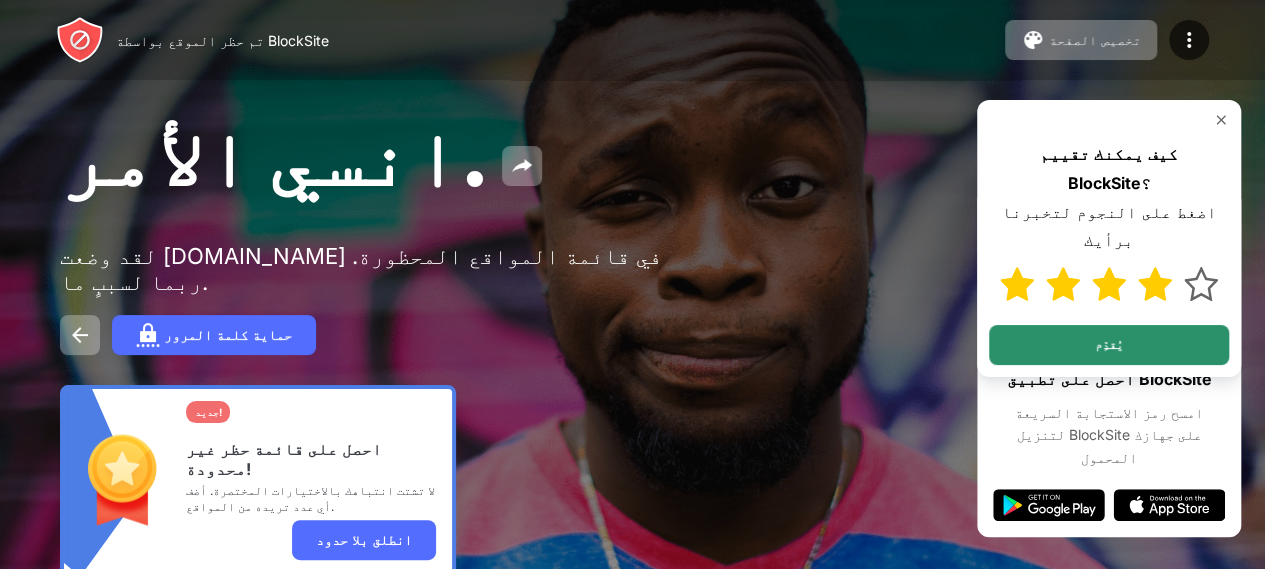 click on "يُقدِّم" at bounding box center [1109, 345] 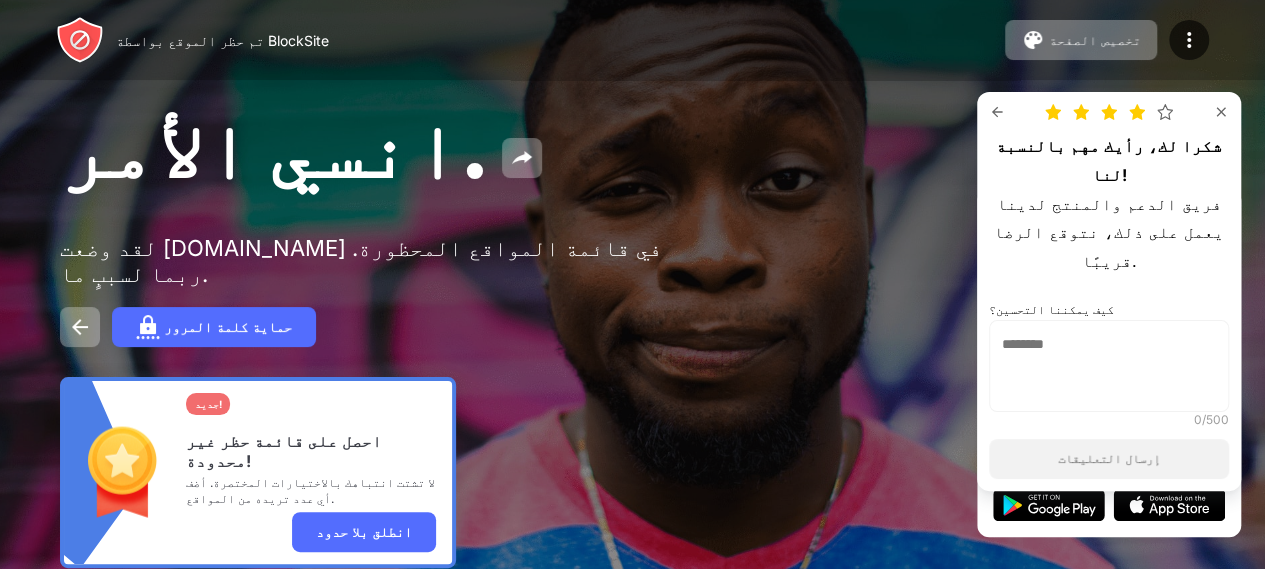 scroll, scrollTop: 0, scrollLeft: 0, axis: both 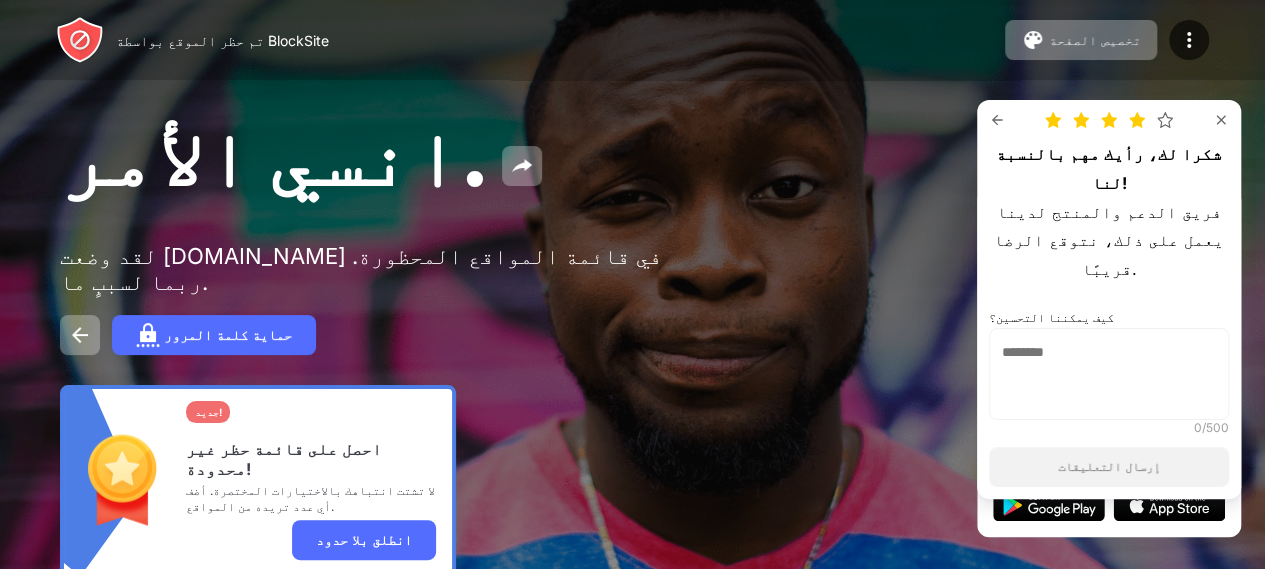 click at bounding box center (1221, 120) 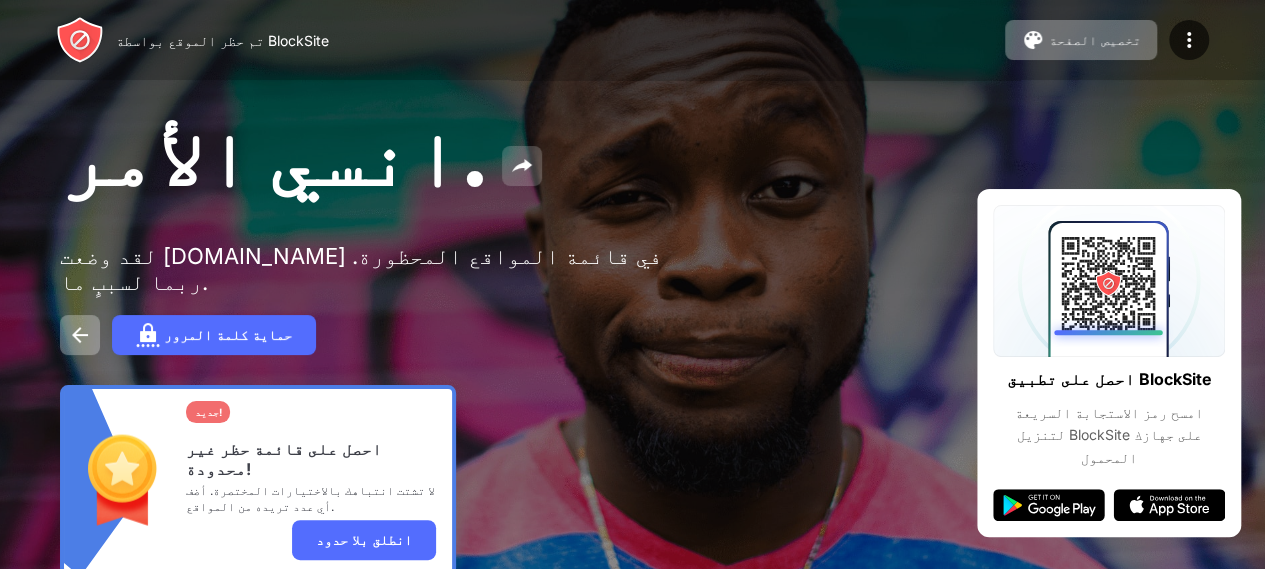 click at bounding box center [522, 166] 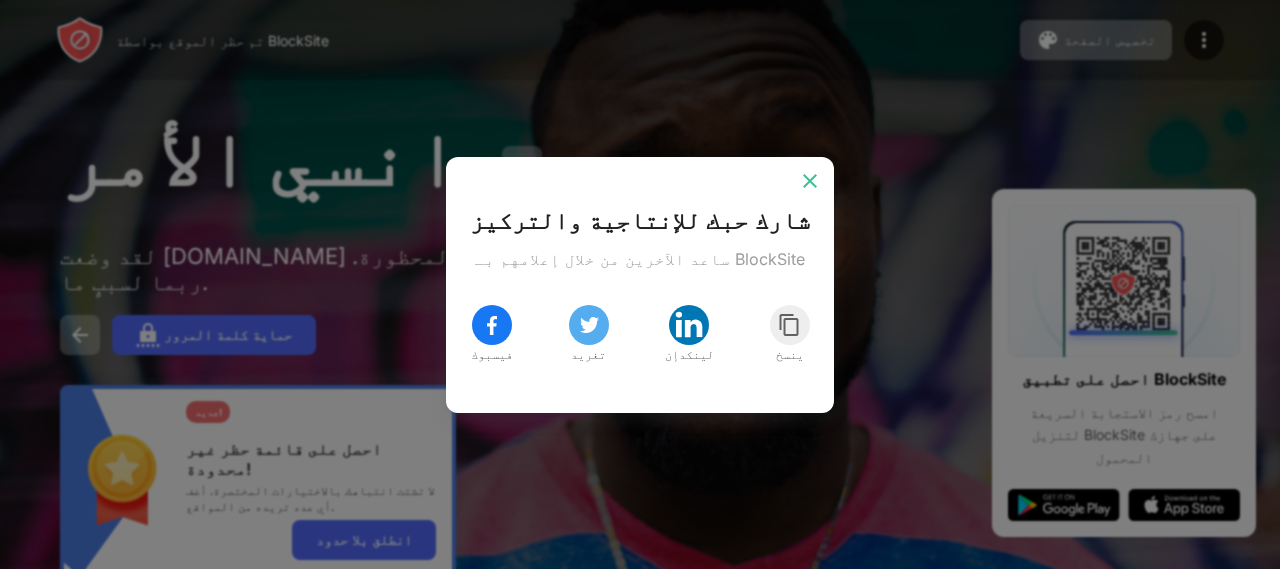 click at bounding box center (810, 181) 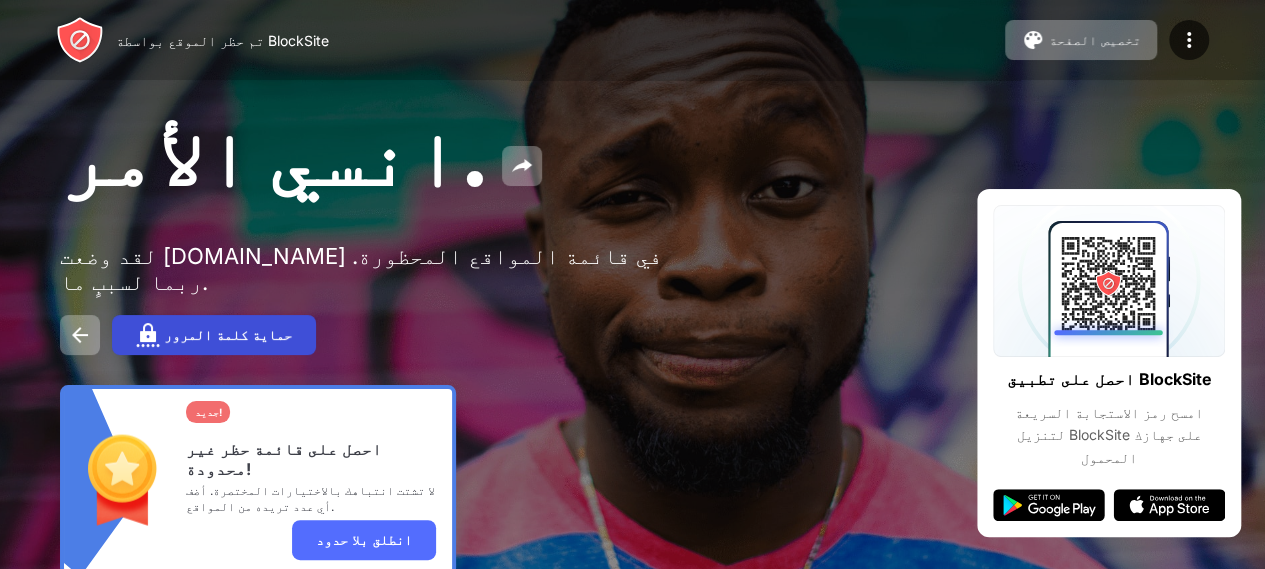 click on "حماية كلمة المرور" at bounding box center (214, 335) 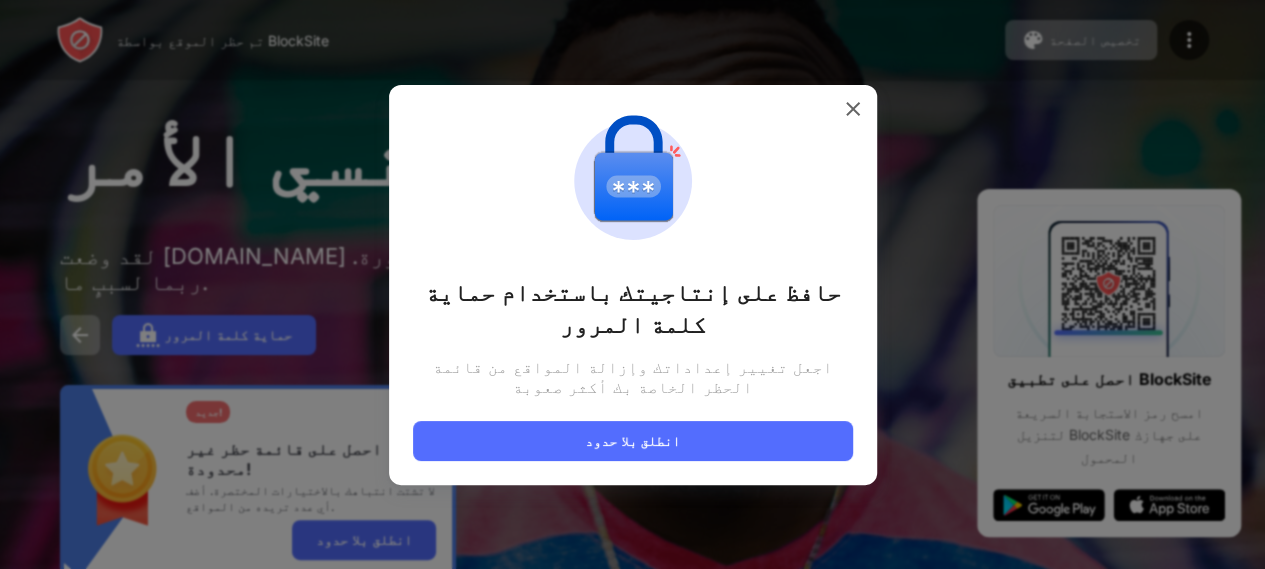 scroll, scrollTop: 0, scrollLeft: 0, axis: both 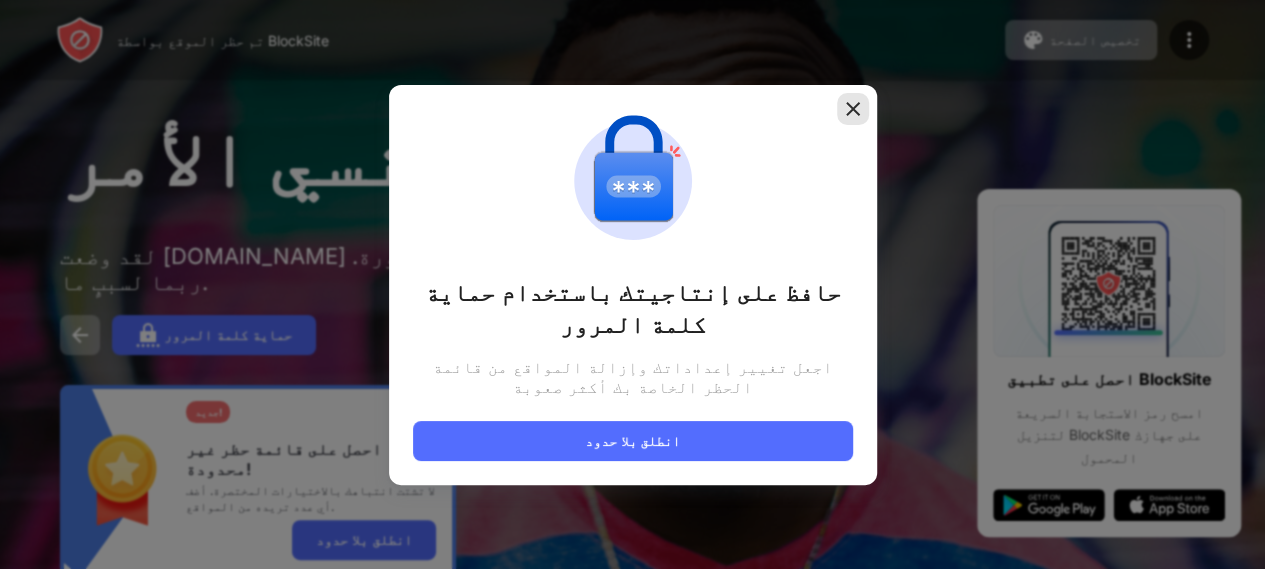 click at bounding box center [853, 109] 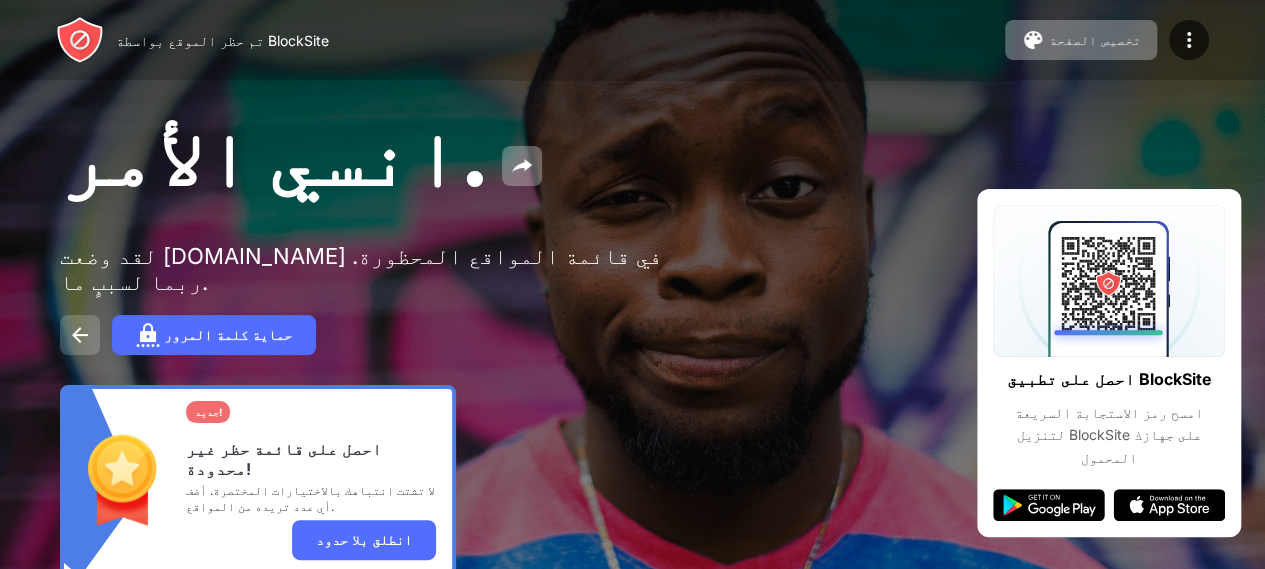 click at bounding box center (80, 335) 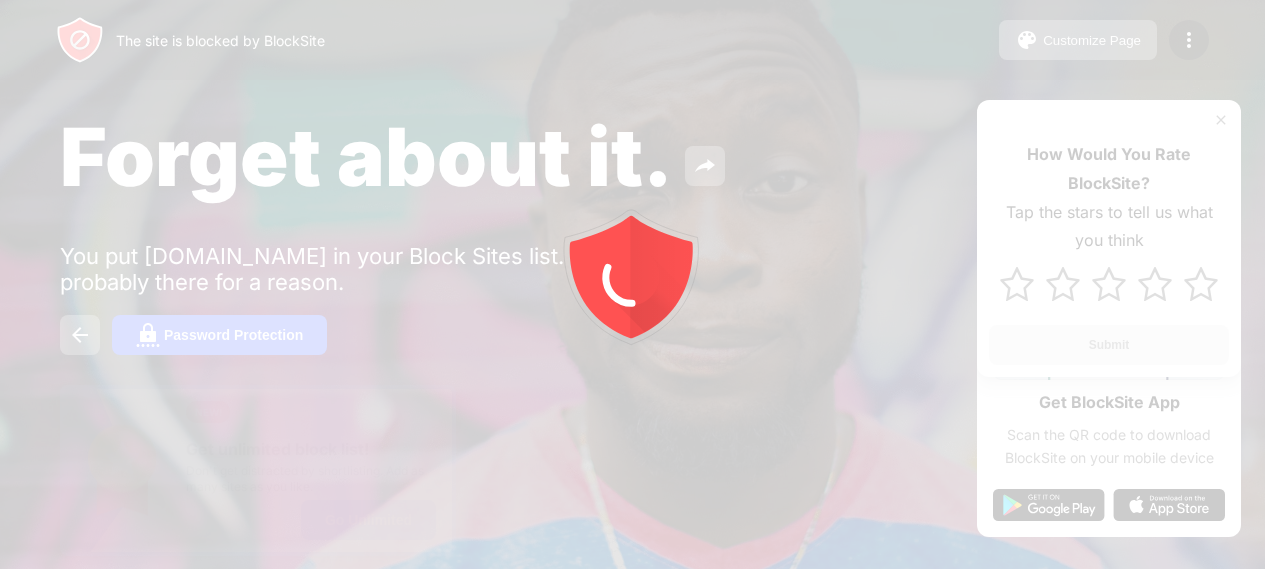 scroll, scrollTop: 0, scrollLeft: 0, axis: both 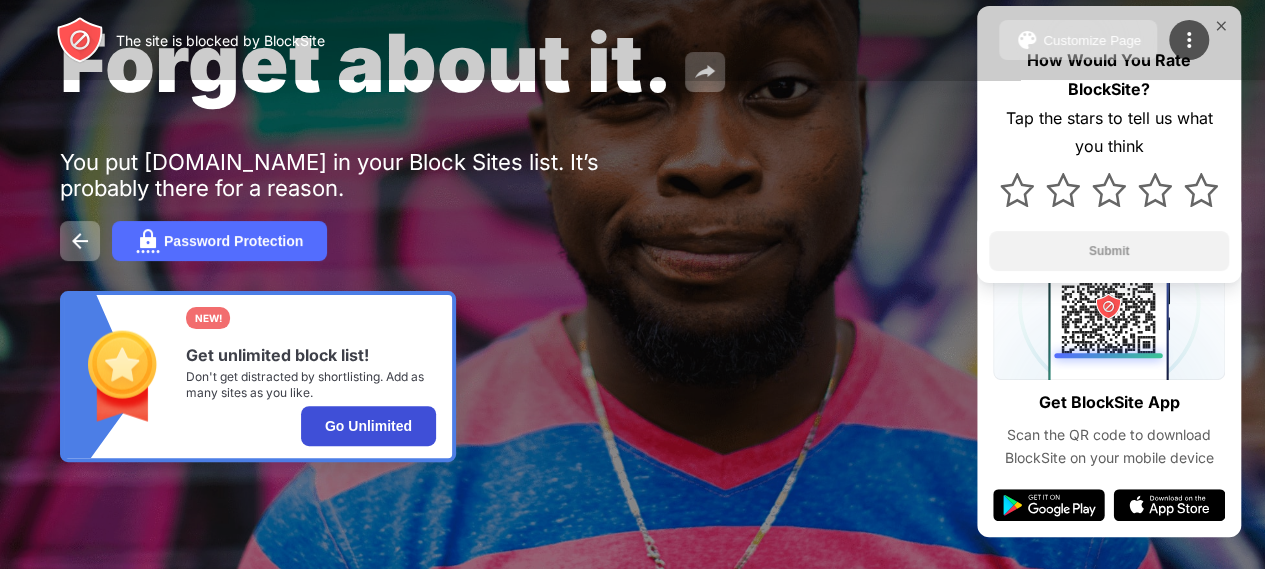 click on "Go Unlimited" at bounding box center [368, 426] 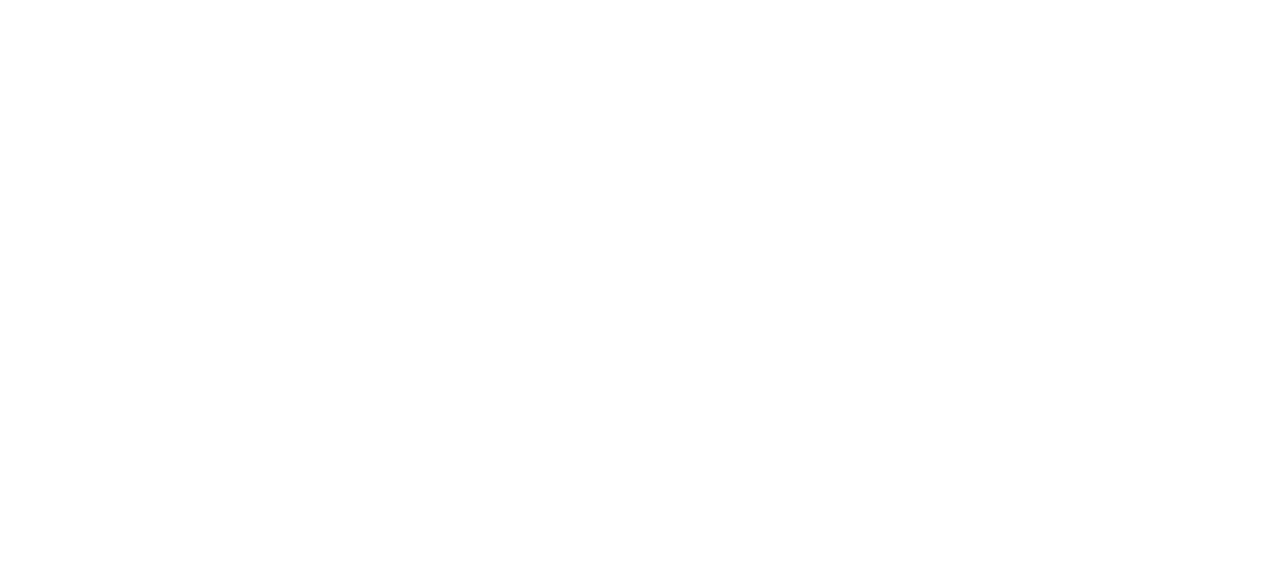 scroll, scrollTop: 0, scrollLeft: 0, axis: both 